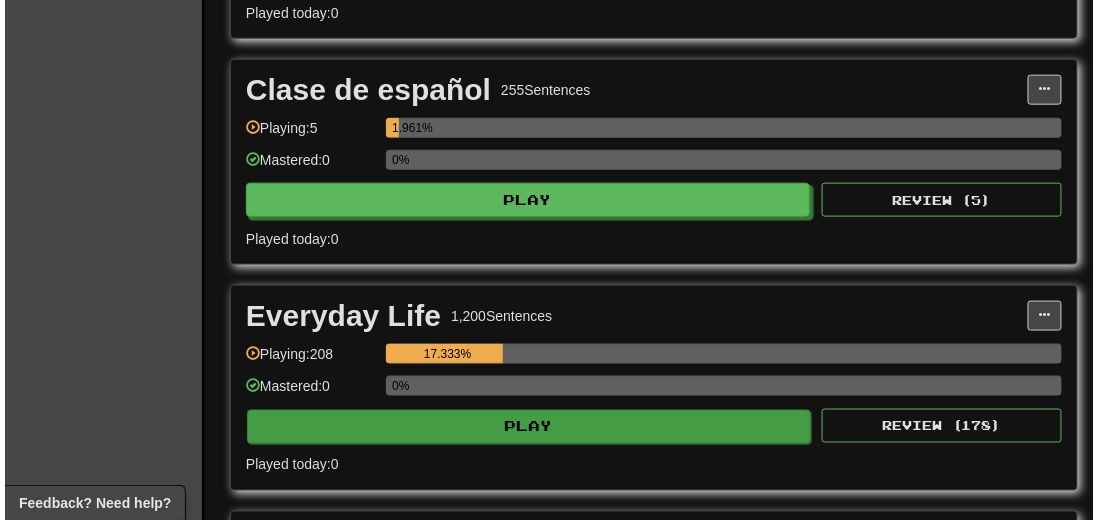 scroll, scrollTop: 2457, scrollLeft: 0, axis: vertical 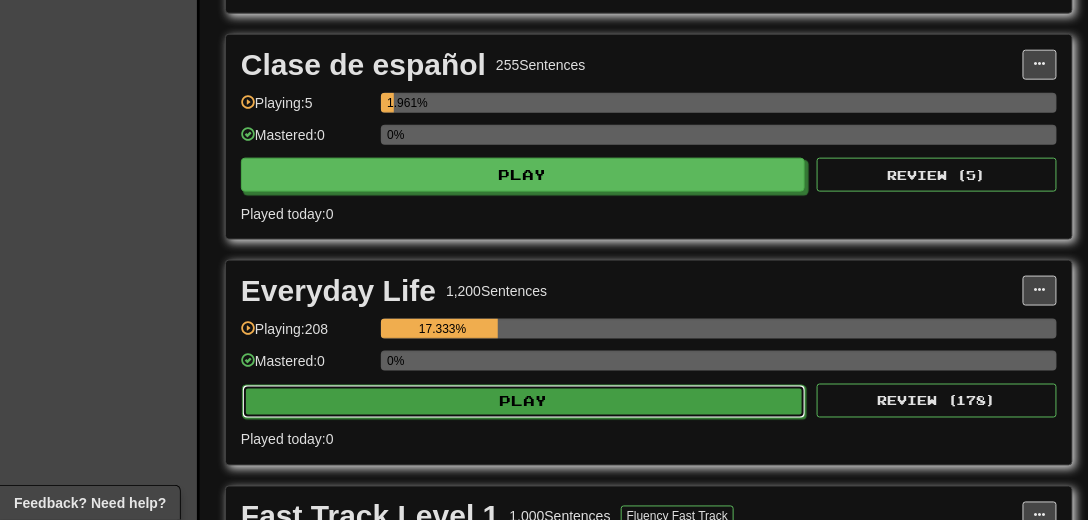 click on "Play" at bounding box center (524, 402) 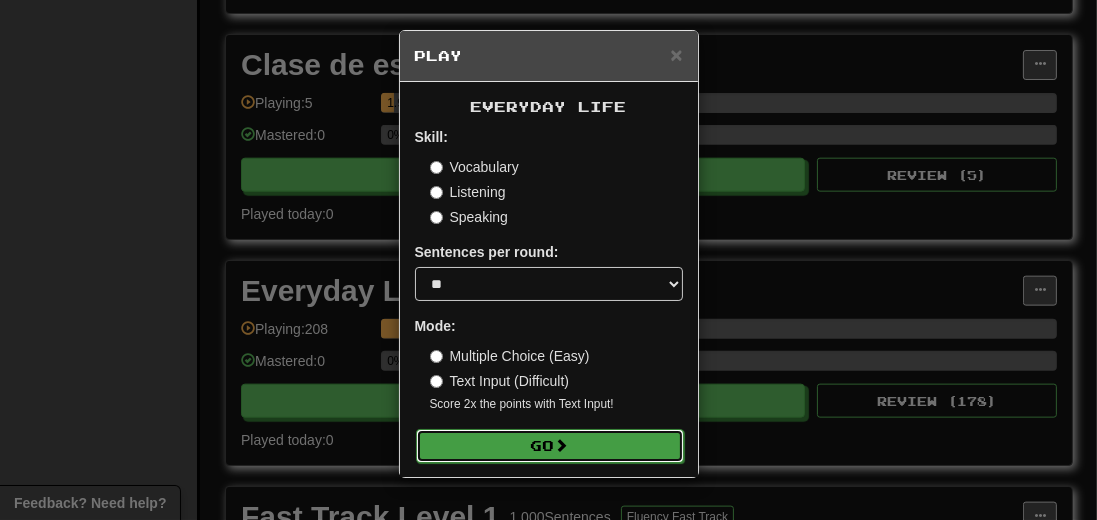 click at bounding box center (562, 445) 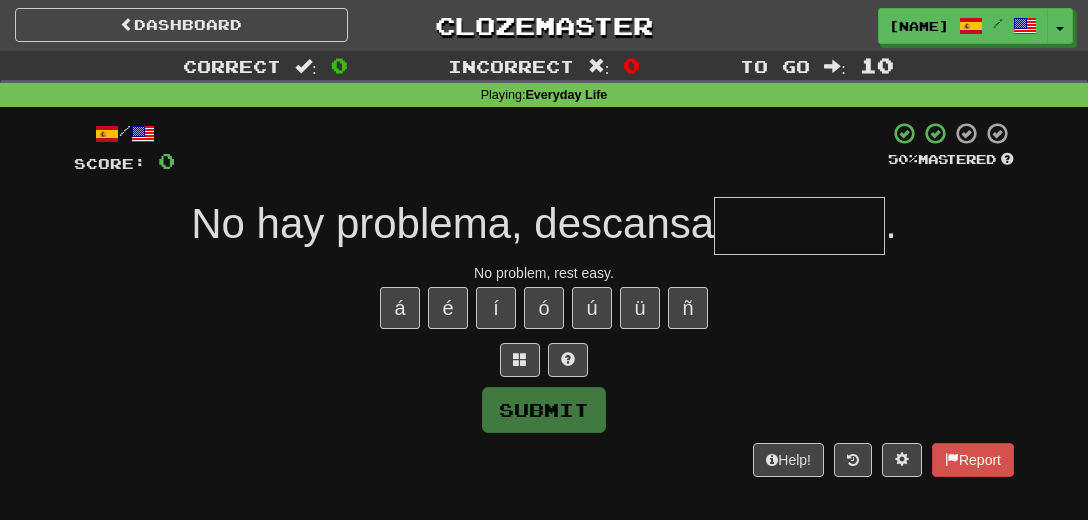 scroll, scrollTop: 0, scrollLeft: 0, axis: both 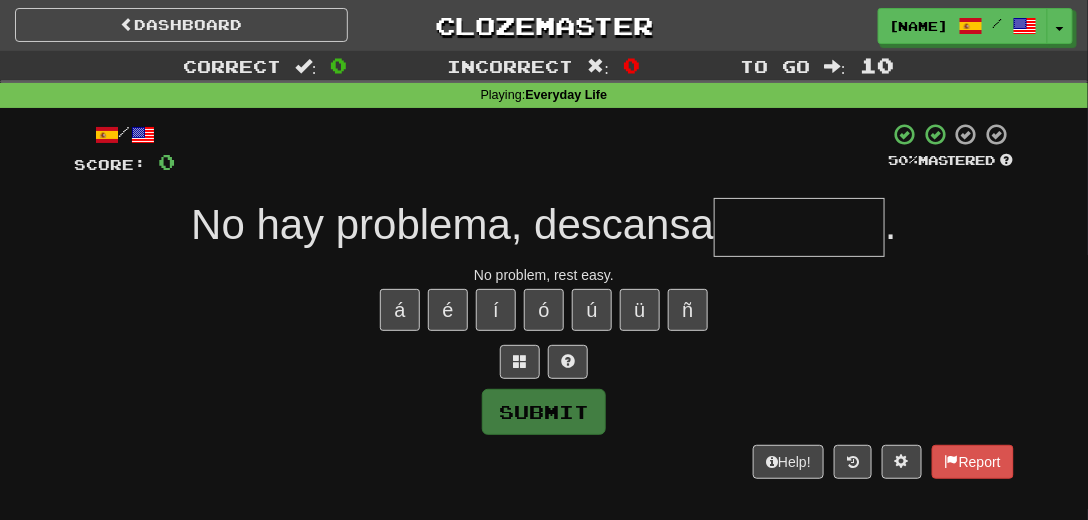 click at bounding box center (799, 227) 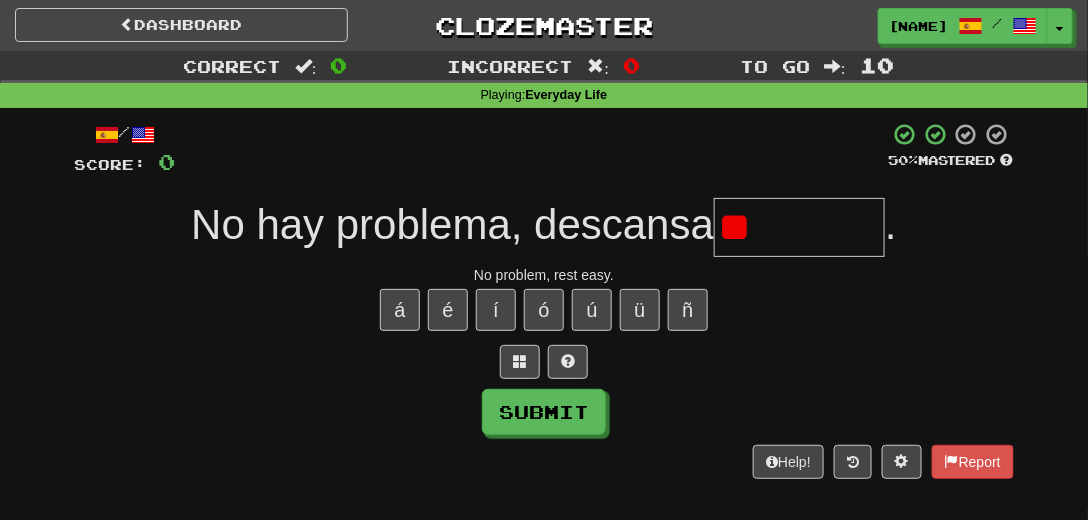 type on "*" 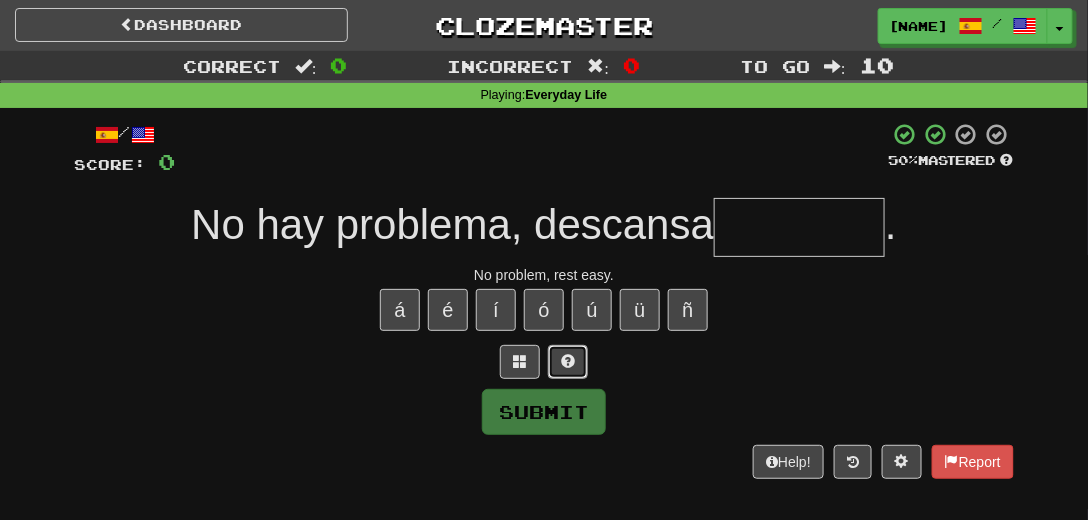 click at bounding box center (568, 361) 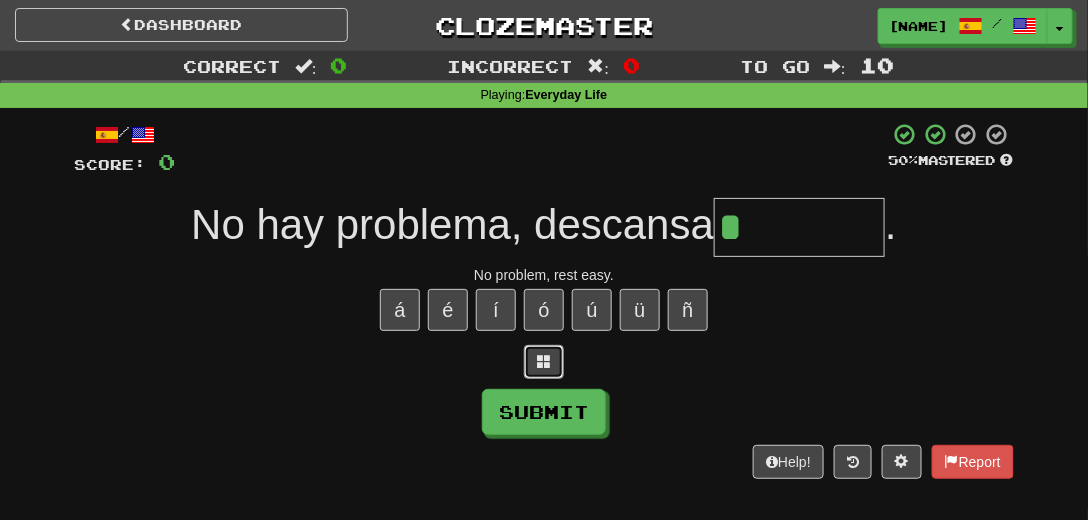 click at bounding box center (544, 361) 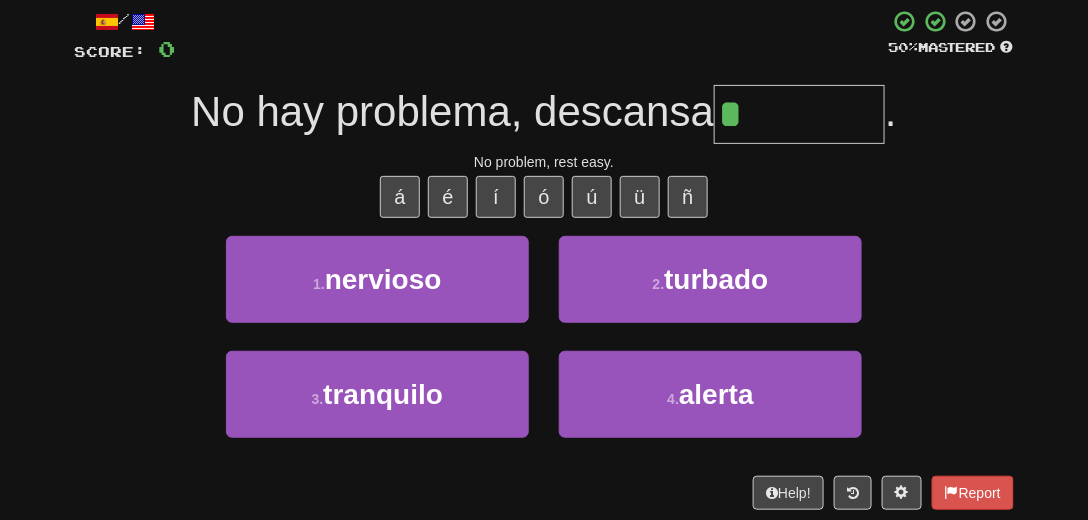 scroll, scrollTop: 114, scrollLeft: 0, axis: vertical 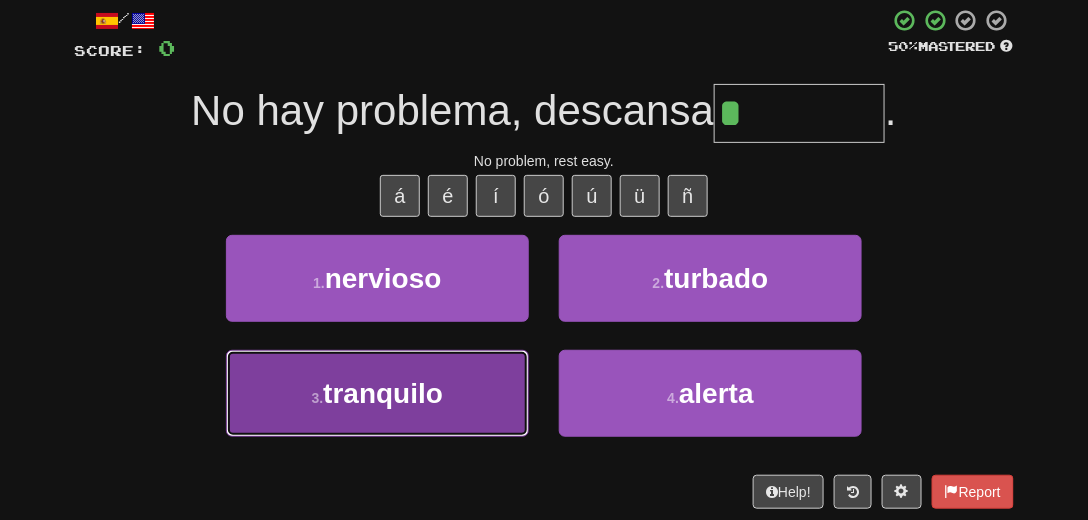 click on "tranquilo" at bounding box center [383, 393] 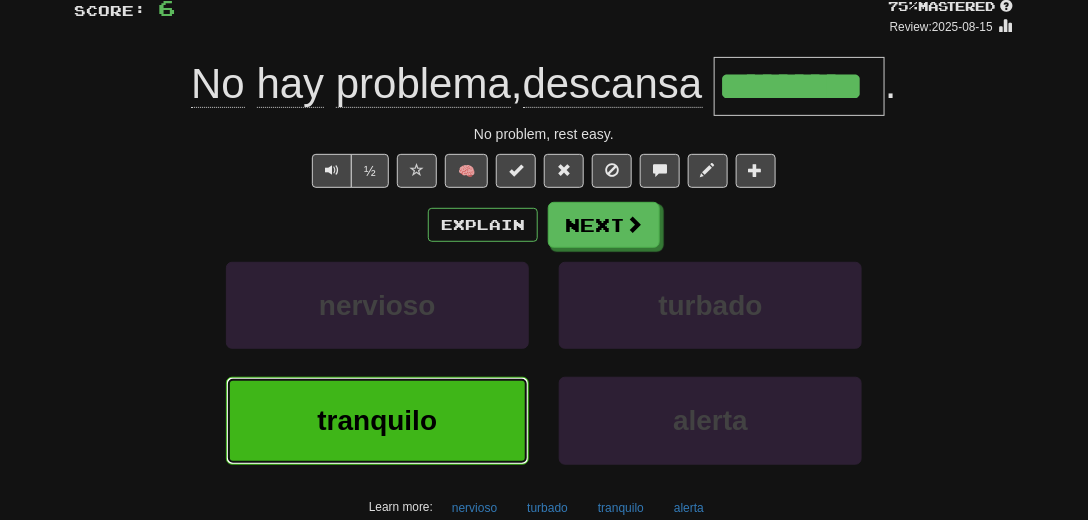 scroll, scrollTop: 171, scrollLeft: 0, axis: vertical 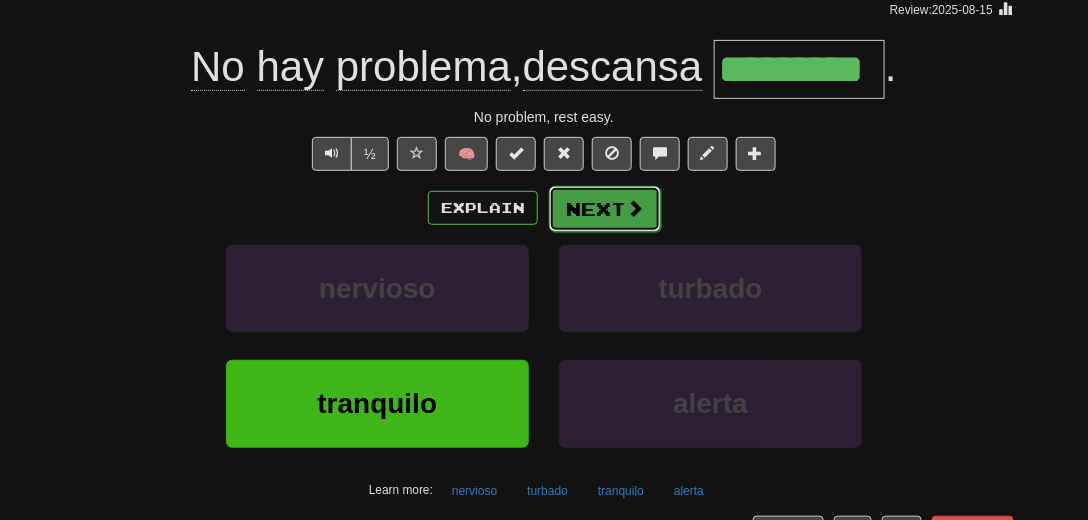 click on "Next" at bounding box center [605, 209] 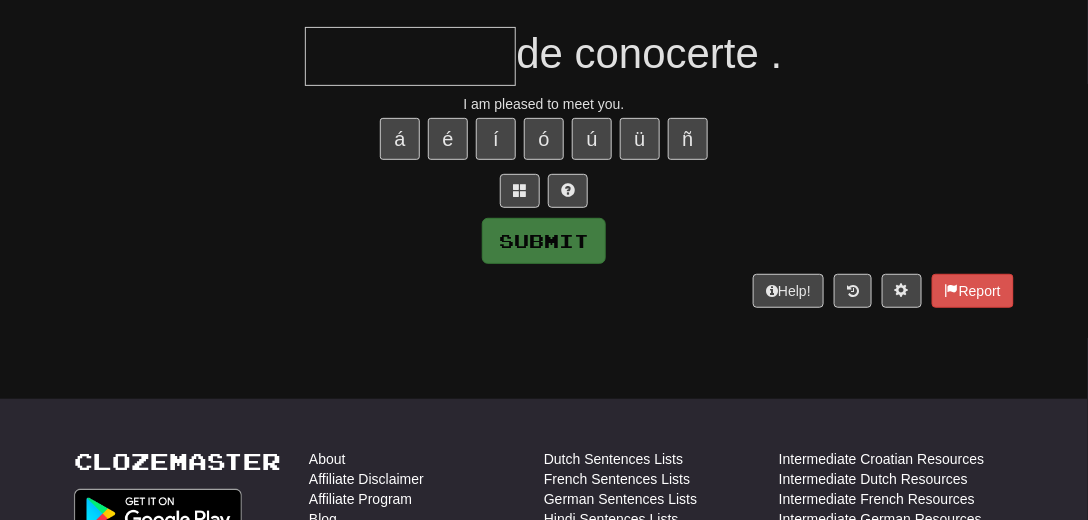 type on "*" 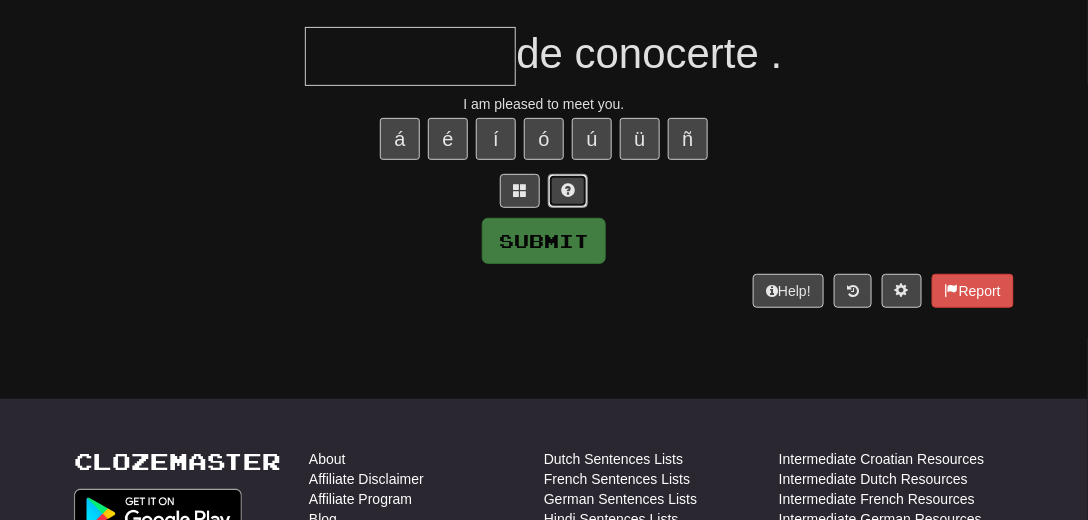 click at bounding box center [568, 190] 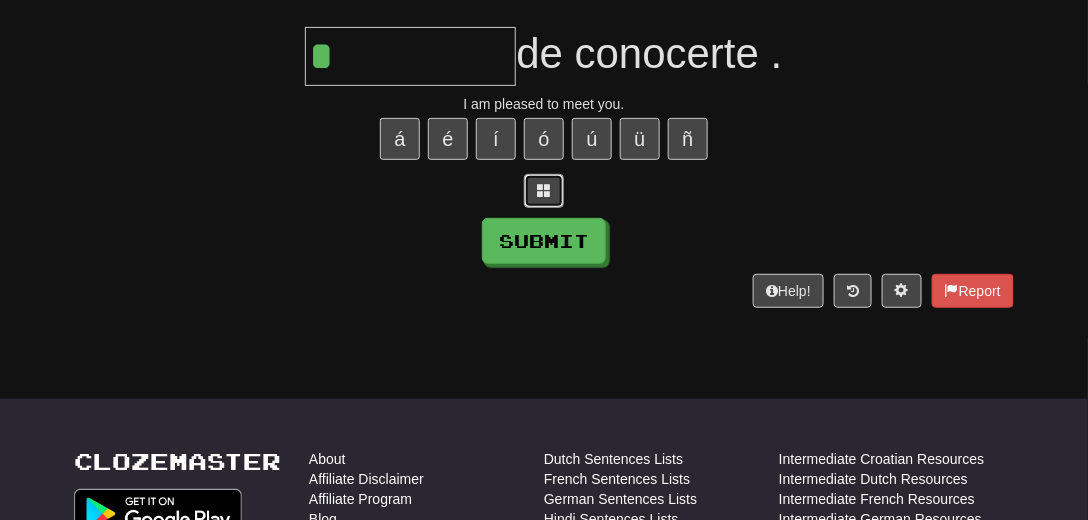 click at bounding box center [544, 191] 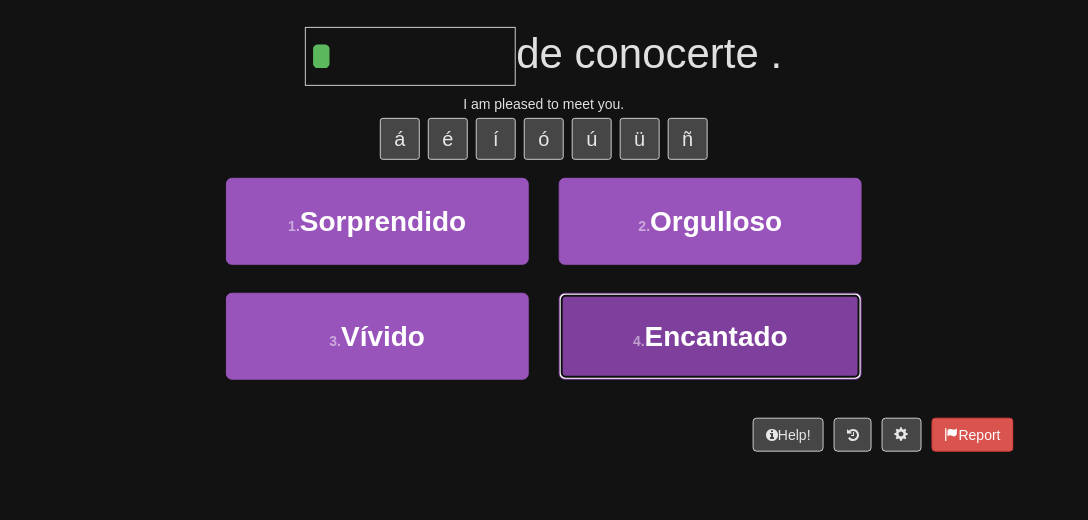 click on "Encantado" at bounding box center [716, 336] 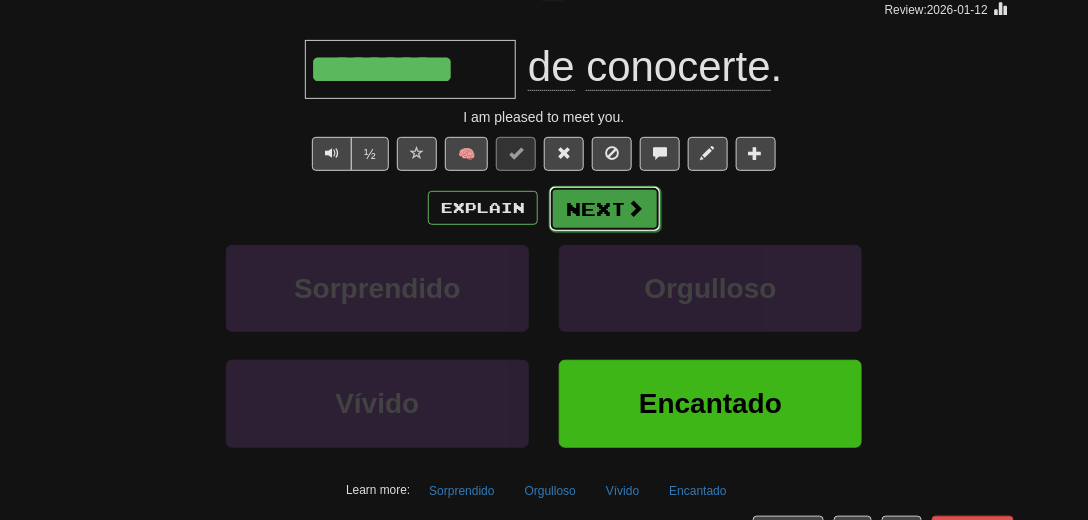 click on "Next" at bounding box center [605, 209] 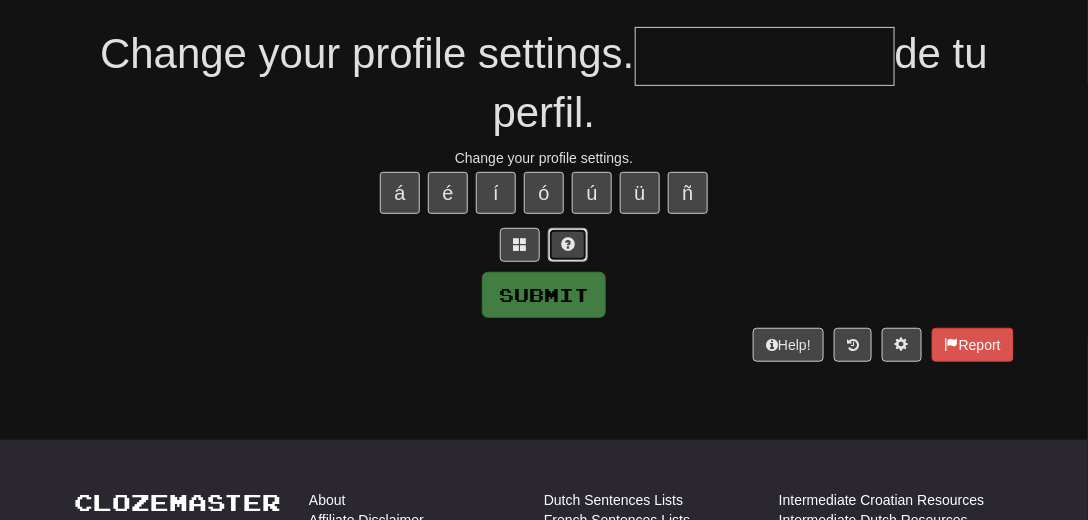 click at bounding box center [568, 244] 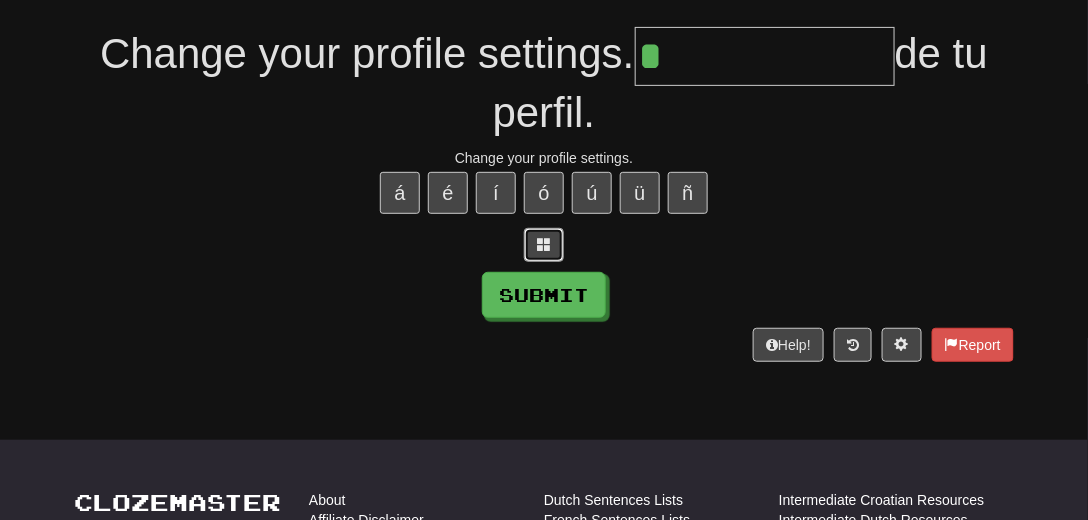 click at bounding box center [544, 244] 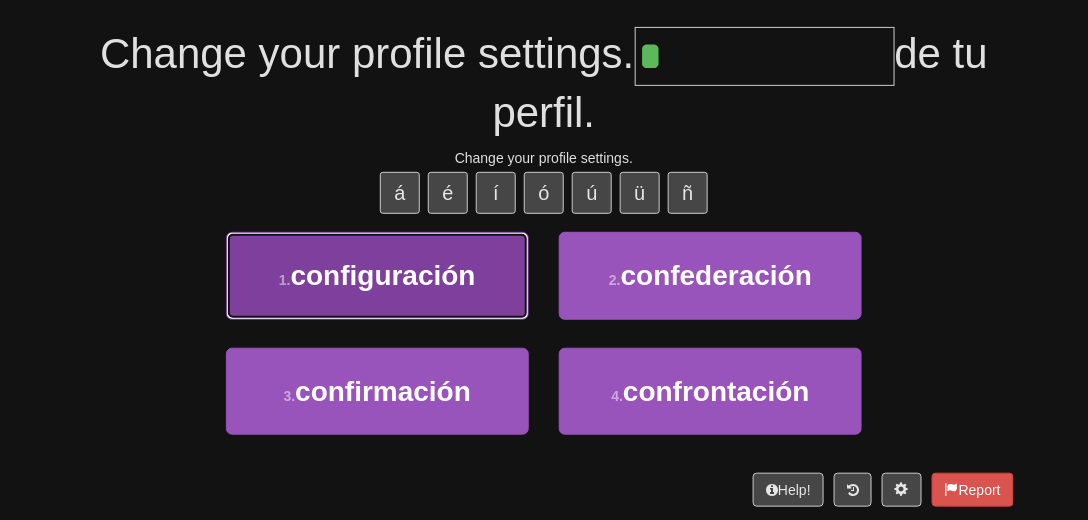 click on "configuración" at bounding box center (383, 275) 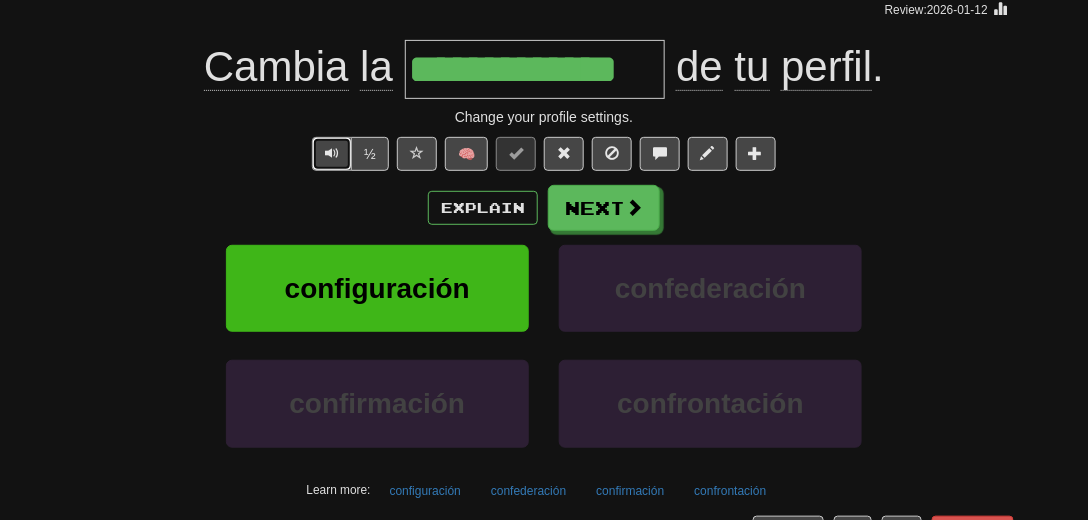 click at bounding box center [332, 153] 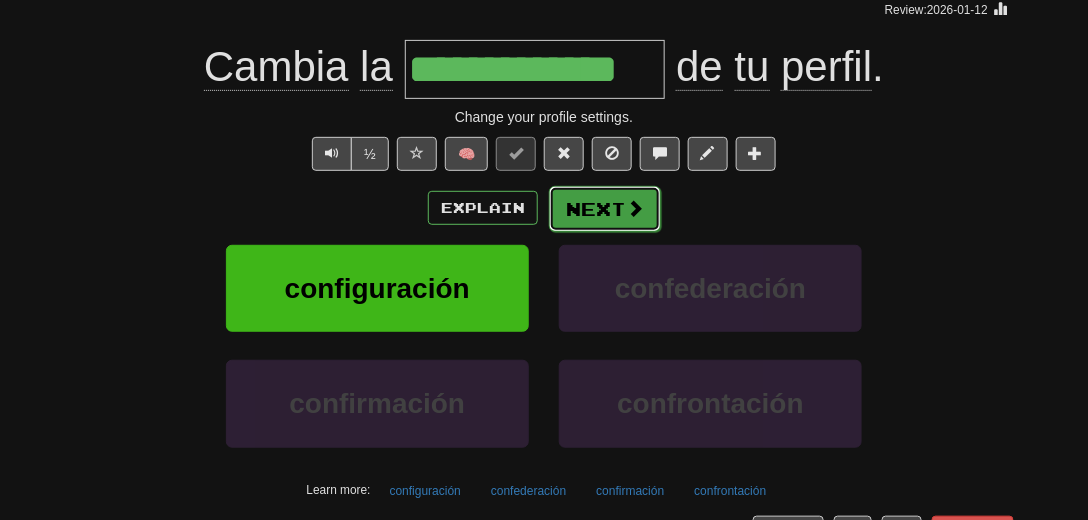 click on "Next" at bounding box center [605, 209] 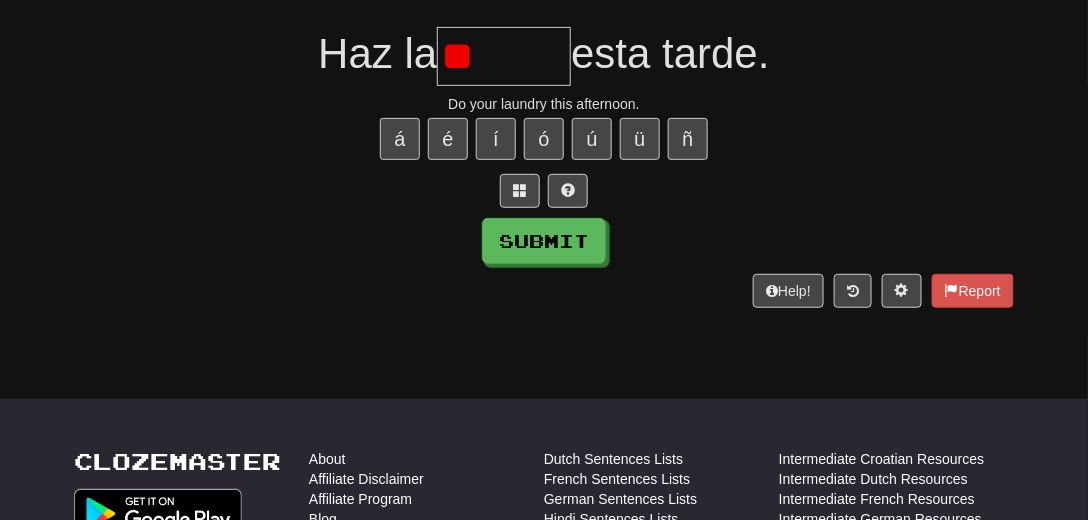 type on "*" 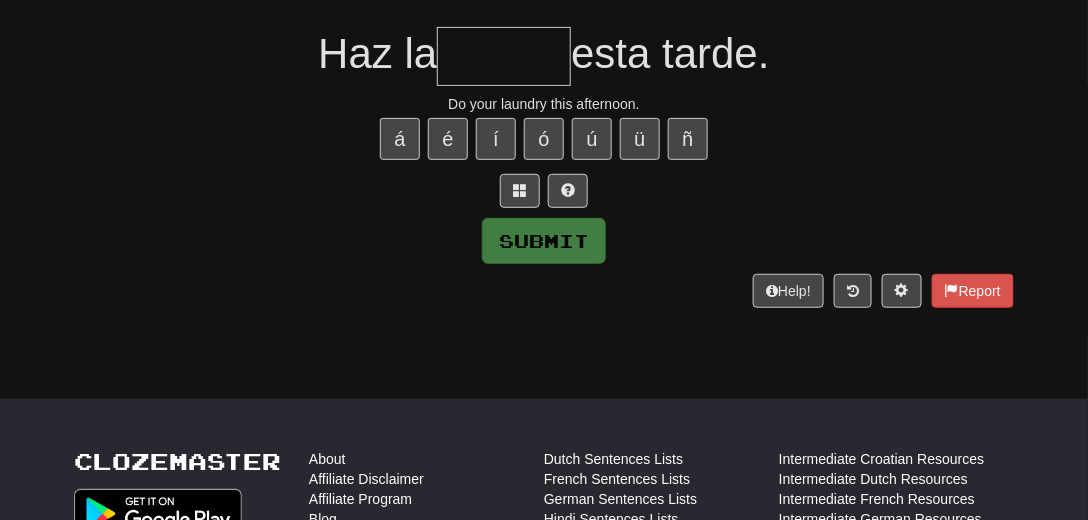 type on "*" 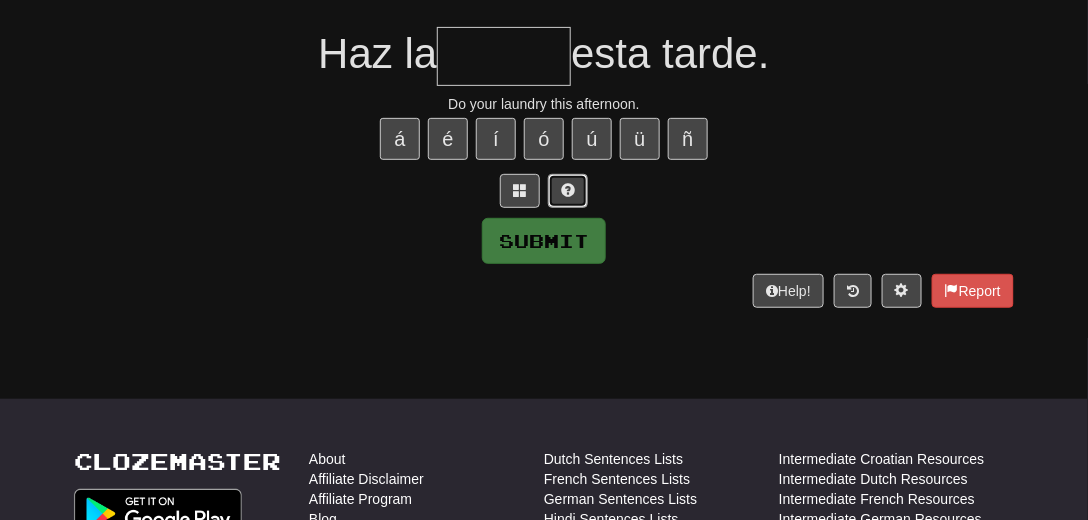 click at bounding box center (568, 190) 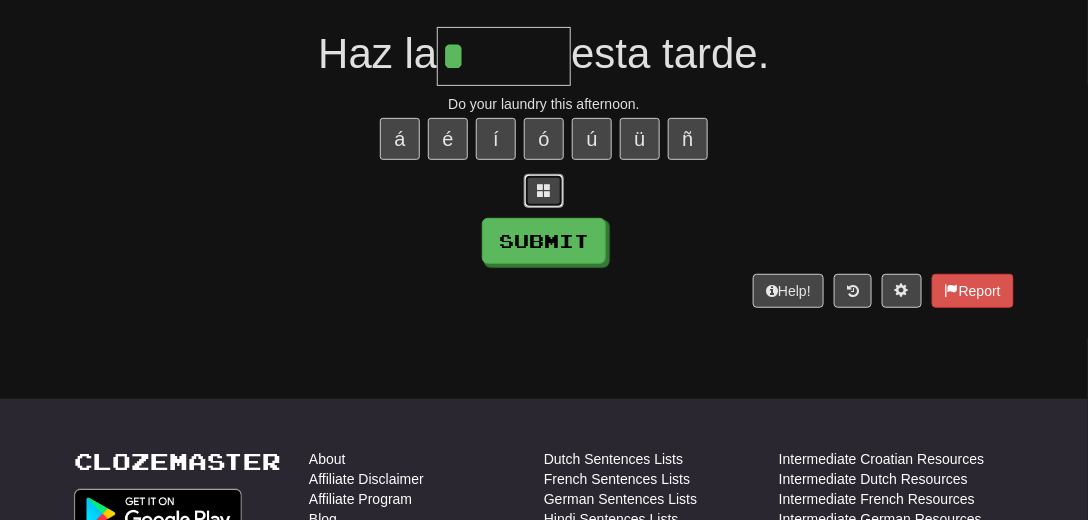 click at bounding box center (544, 190) 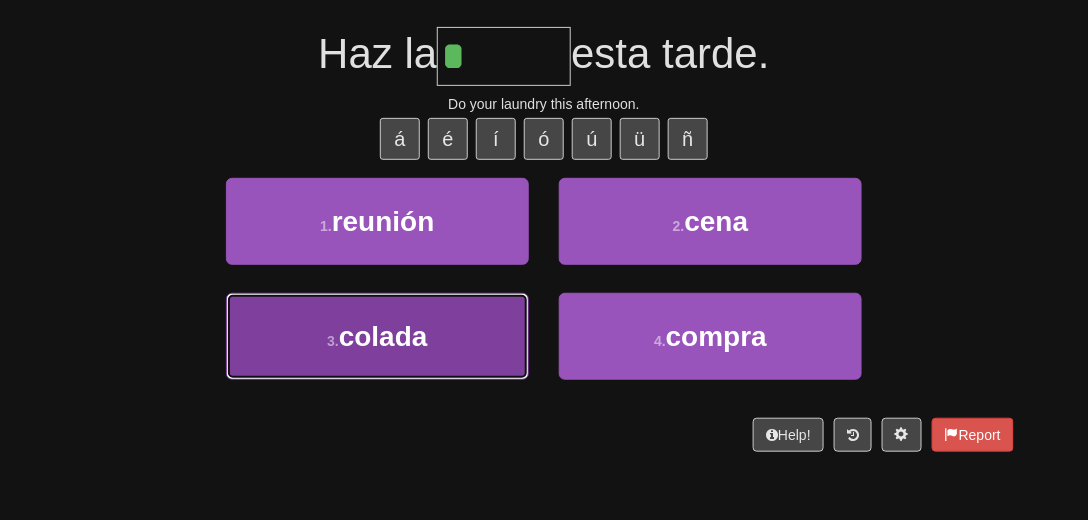 click on "3 .  colada" at bounding box center [377, 336] 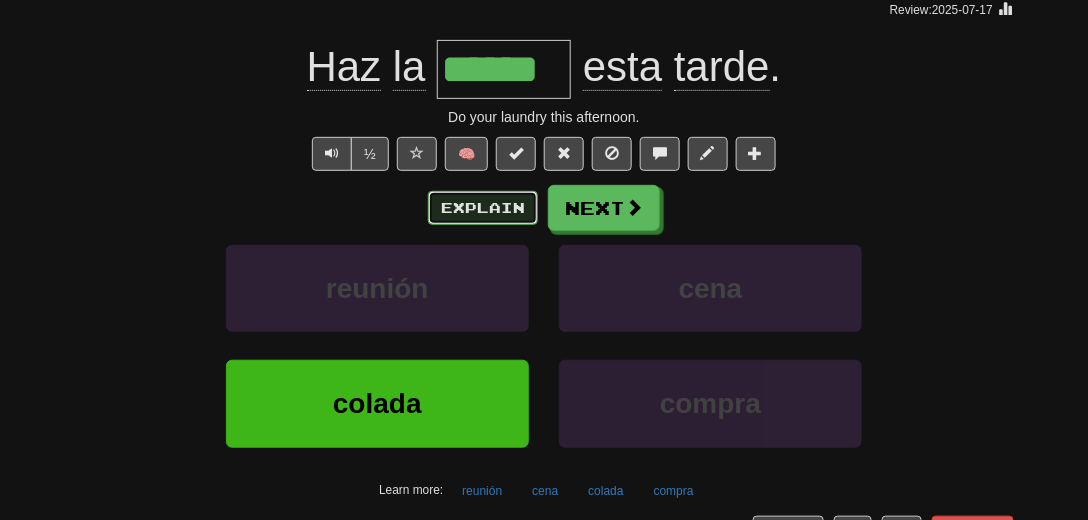 click on "Explain" at bounding box center (483, 208) 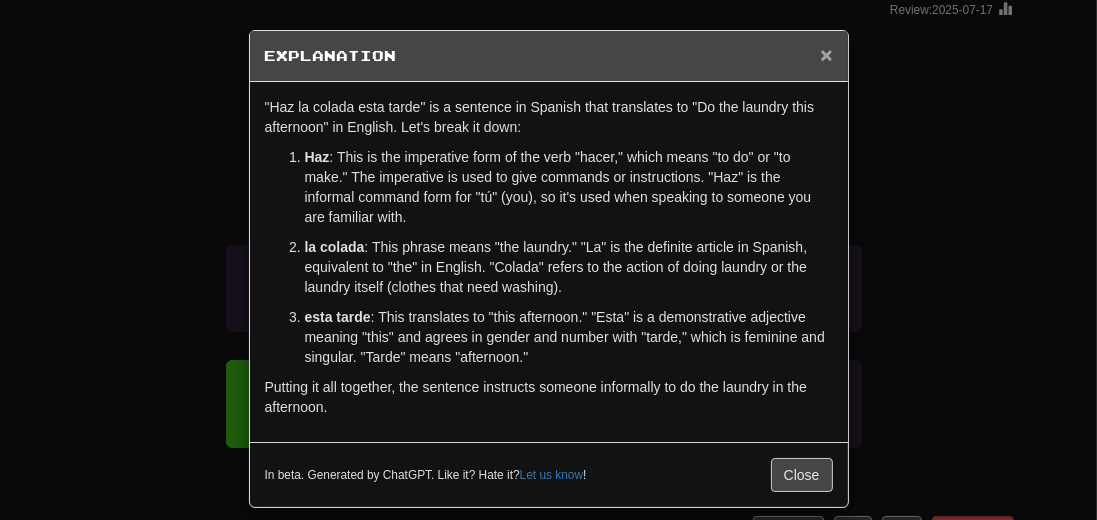 click on "×" at bounding box center (826, 54) 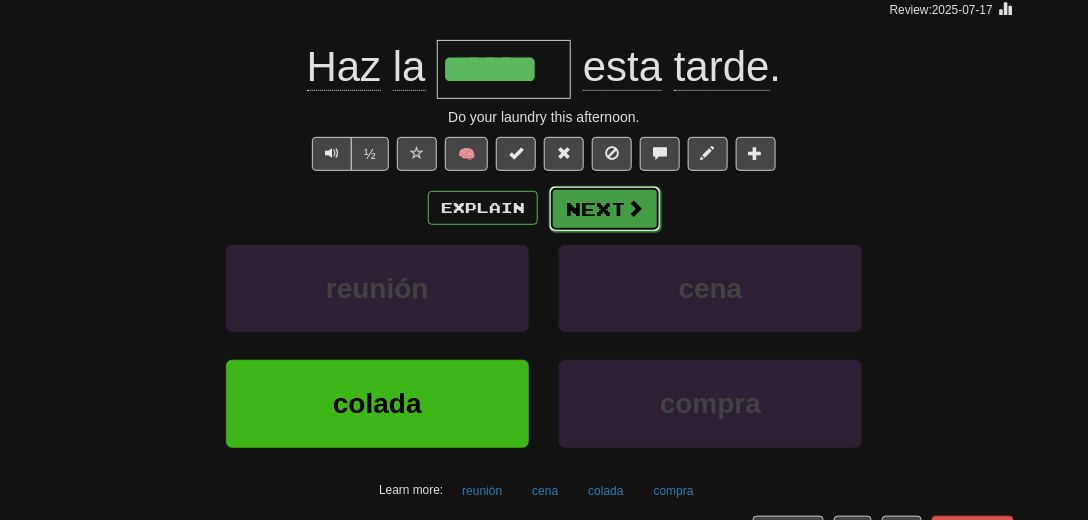 click on "Next" at bounding box center (605, 209) 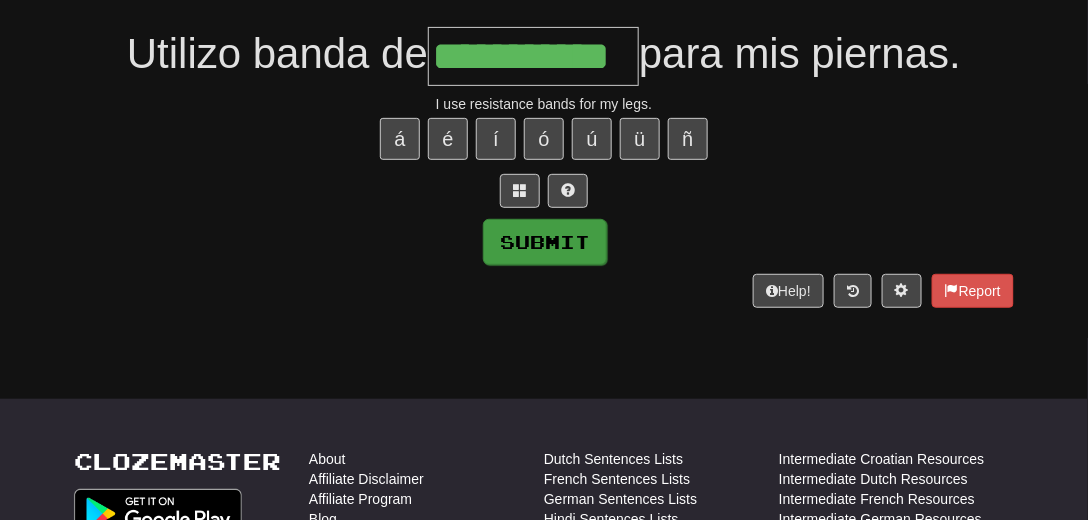 type on "**********" 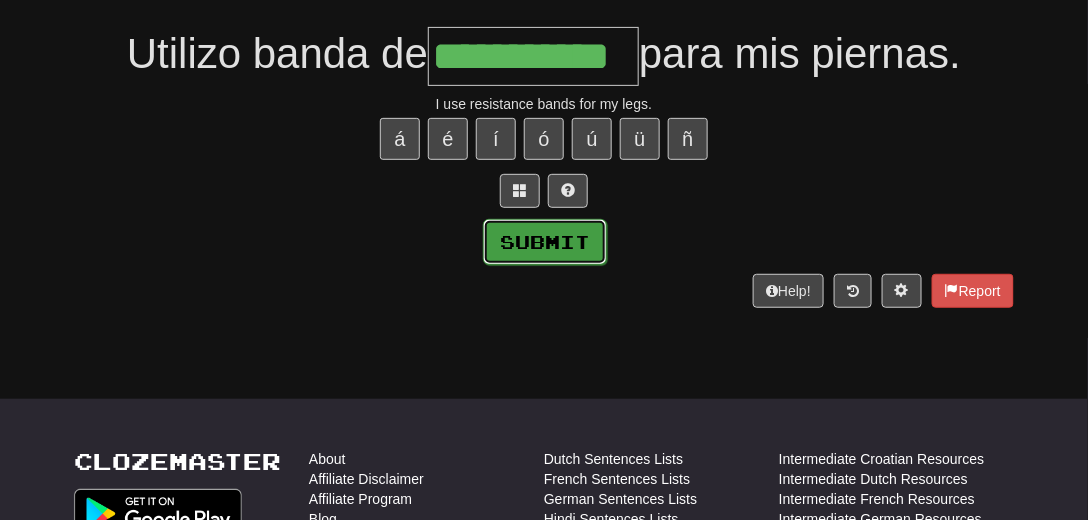 click on "Submit" at bounding box center [545, 242] 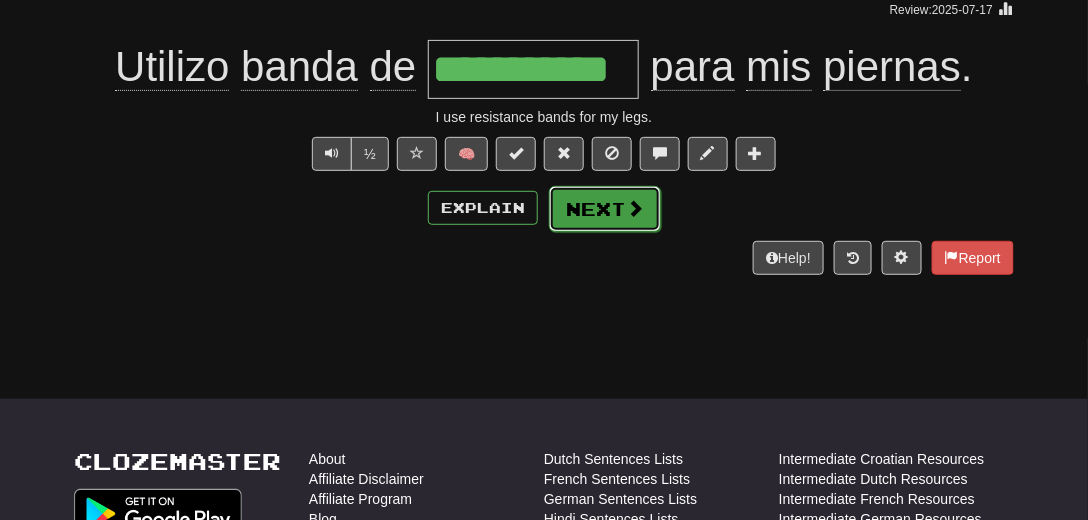 click on "Next" at bounding box center [605, 209] 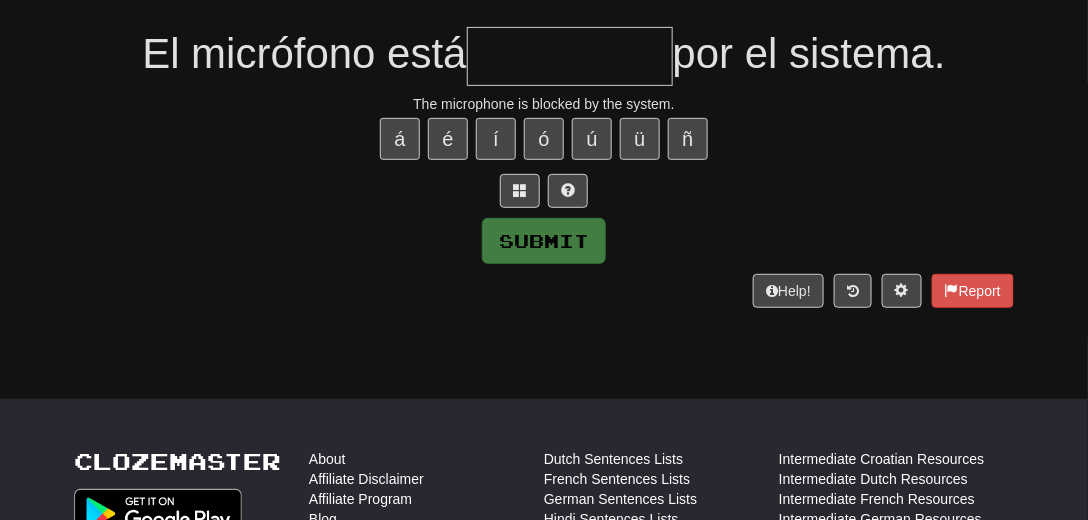 type on "*" 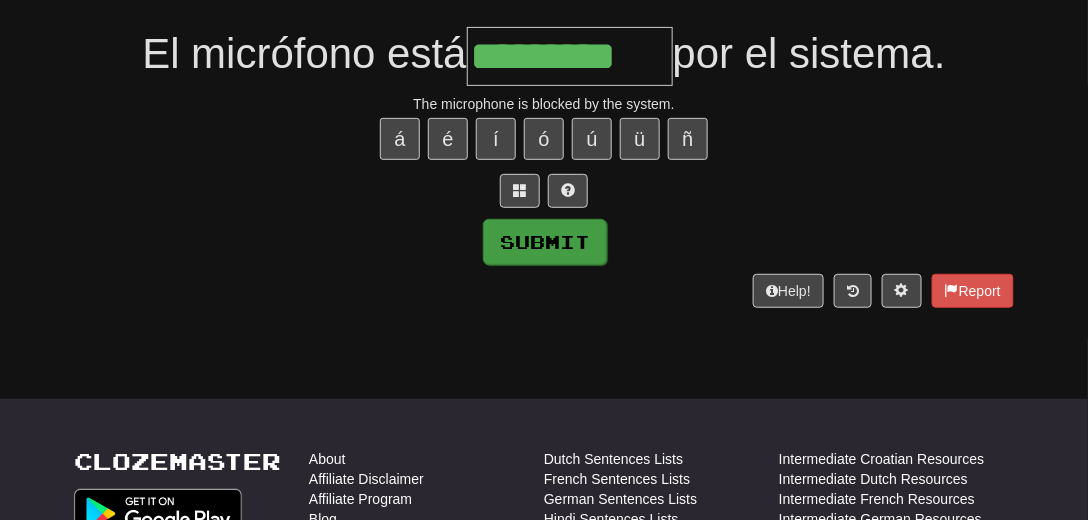 type on "*********" 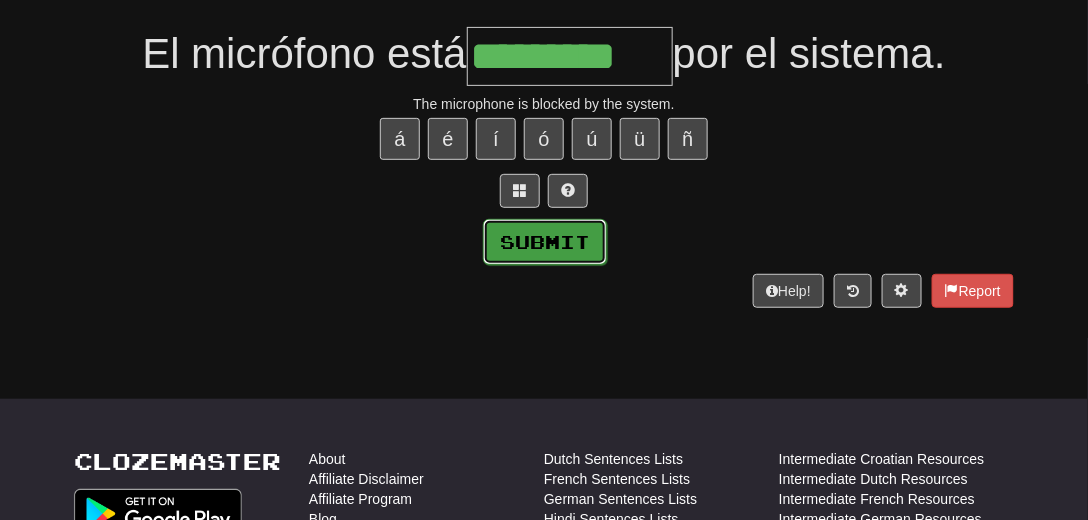 click on "Submit" at bounding box center (545, 242) 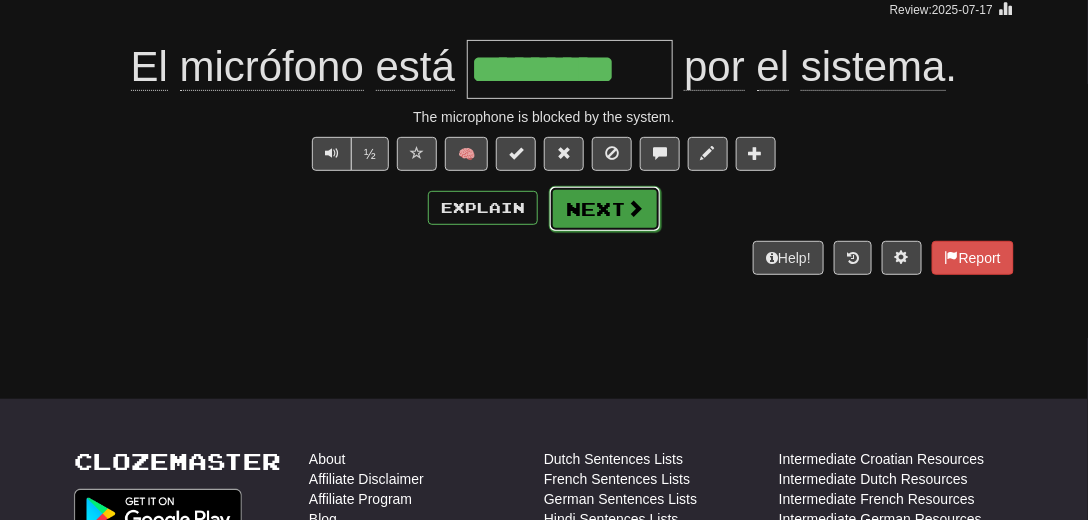 click on "Next" at bounding box center (605, 209) 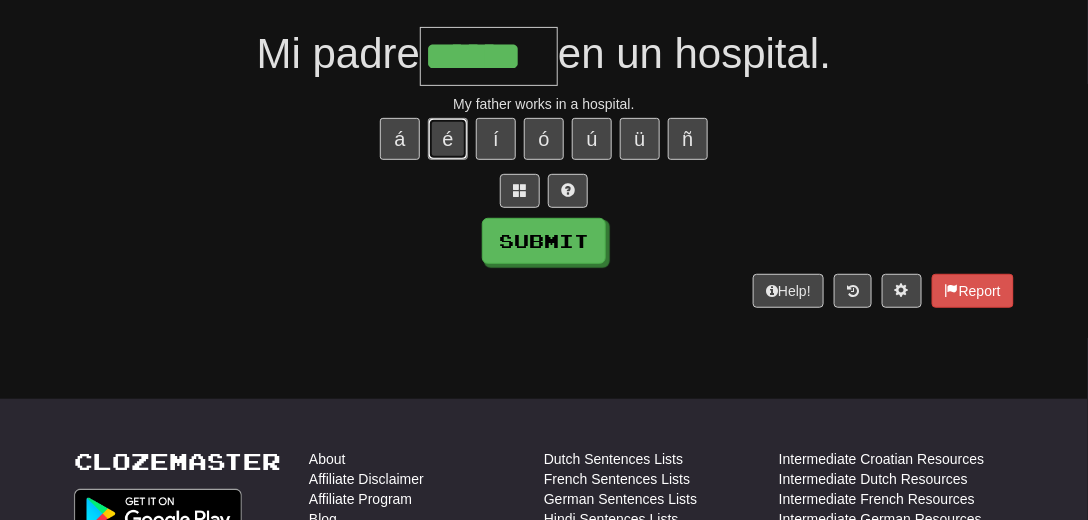 click on "é" at bounding box center [448, 139] 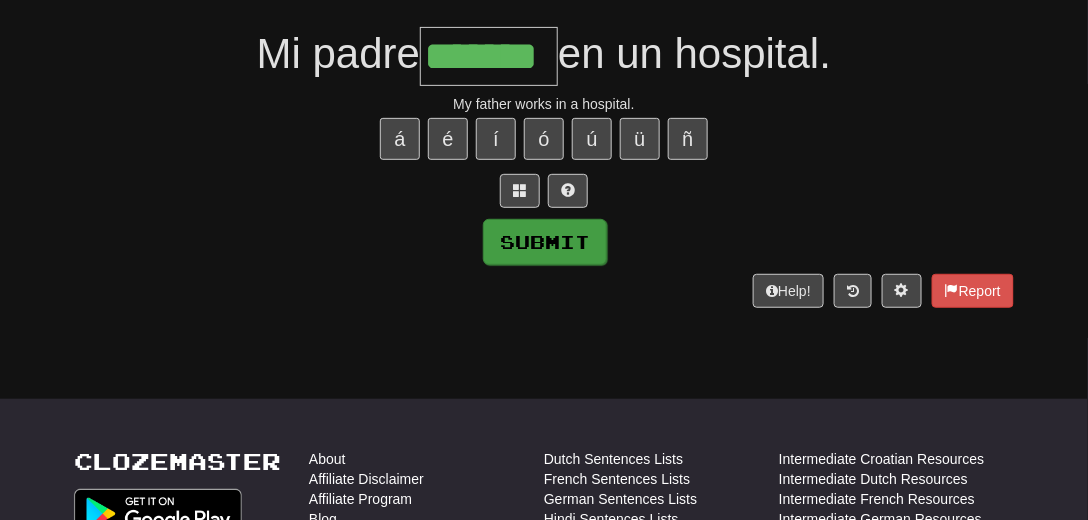 type on "*******" 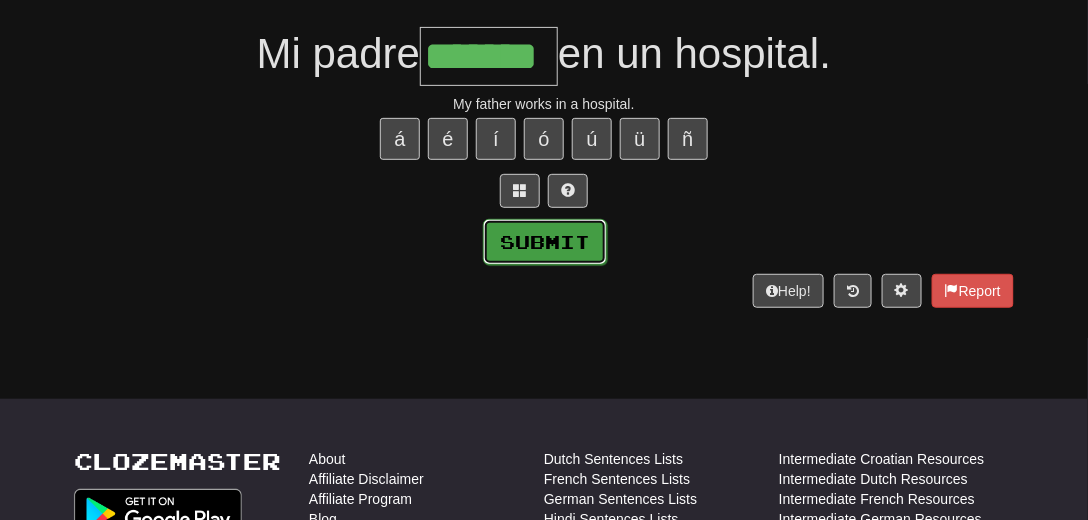 click on "Submit" at bounding box center [545, 242] 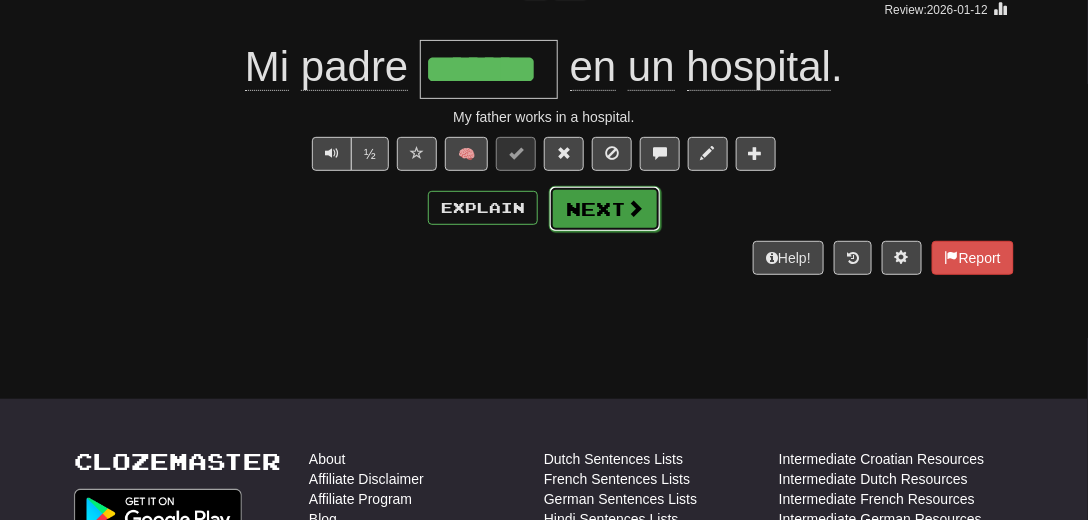 click on "Next" at bounding box center (605, 209) 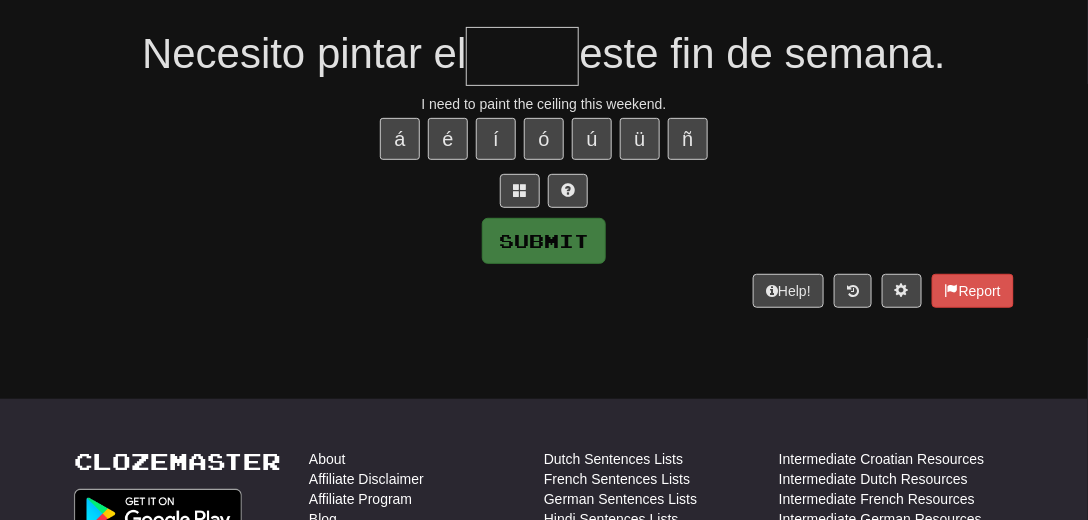 type on "*" 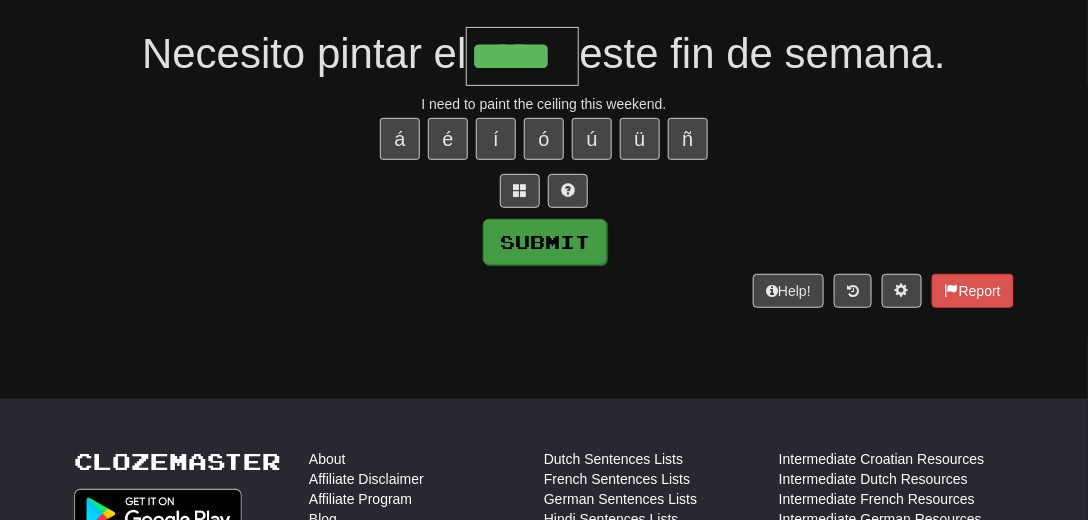 type on "*****" 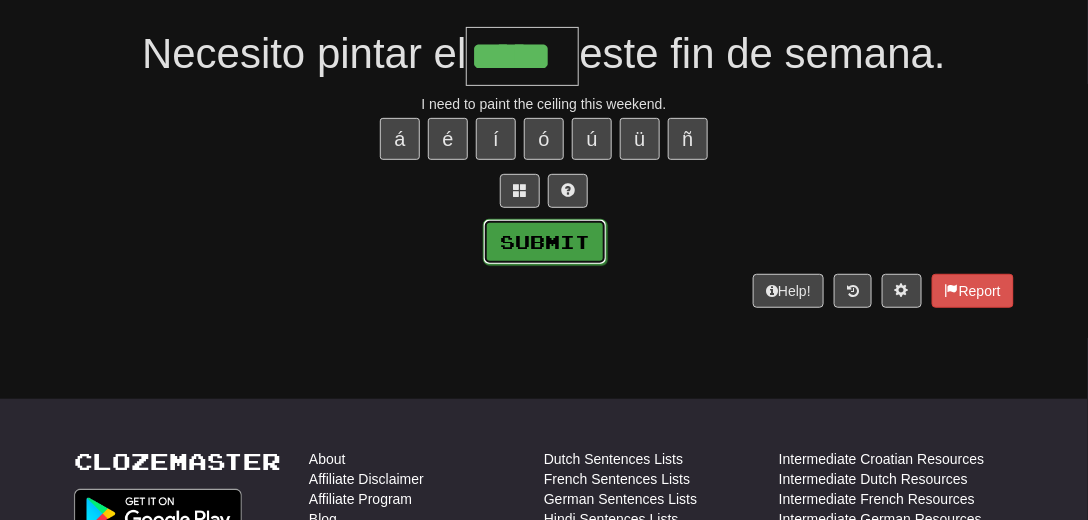 click on "Submit" at bounding box center (545, 242) 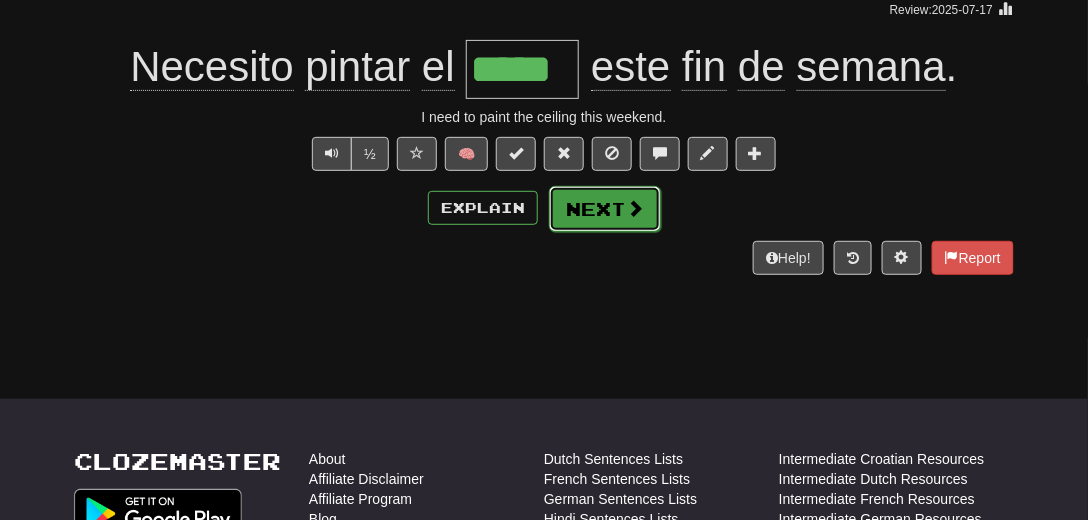 click on "Next" at bounding box center [605, 209] 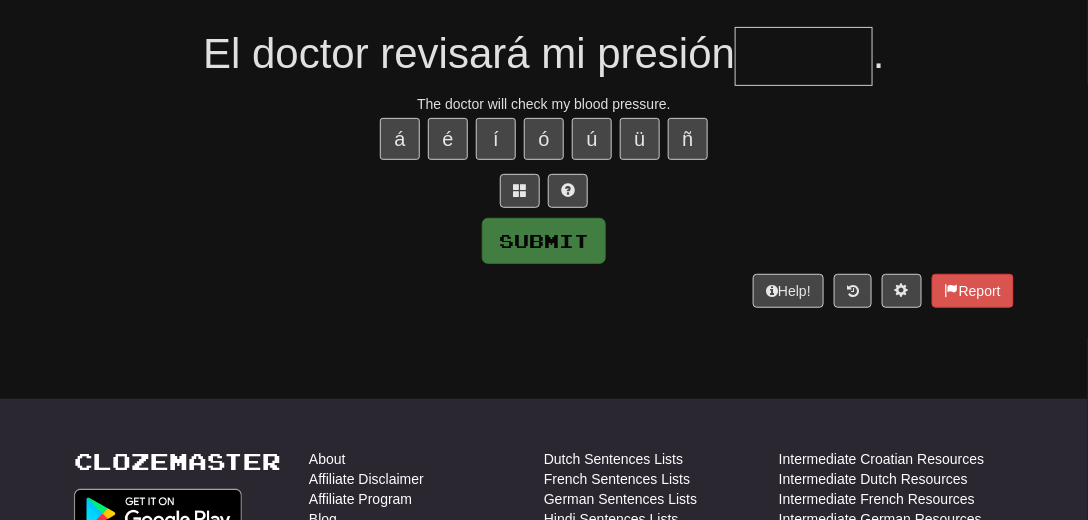 type on "*" 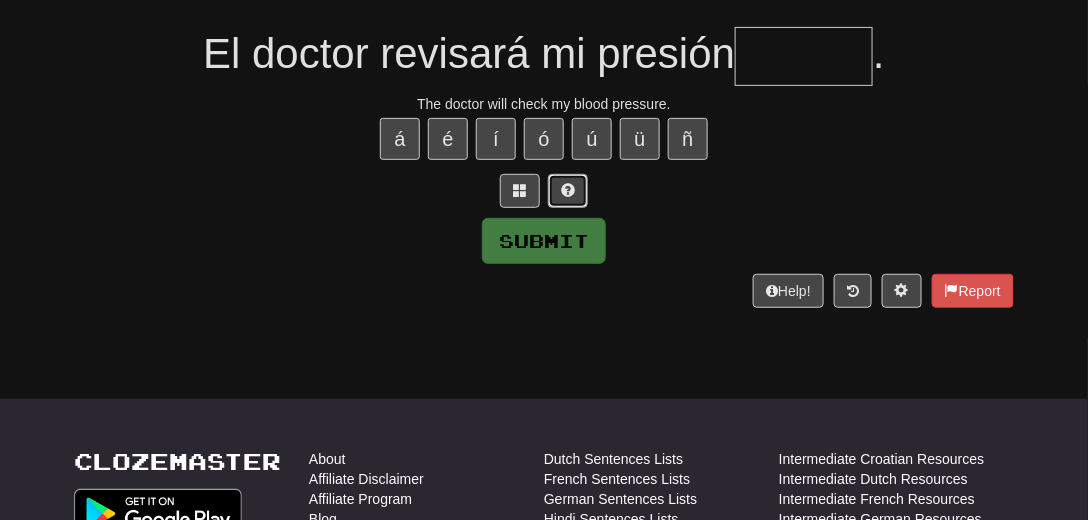 click at bounding box center [568, 190] 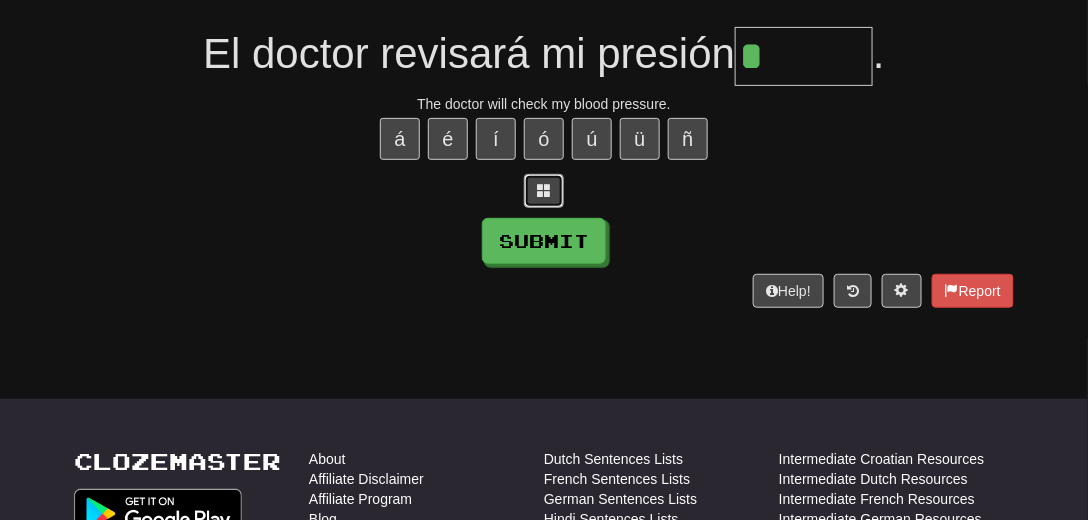 click at bounding box center [544, 190] 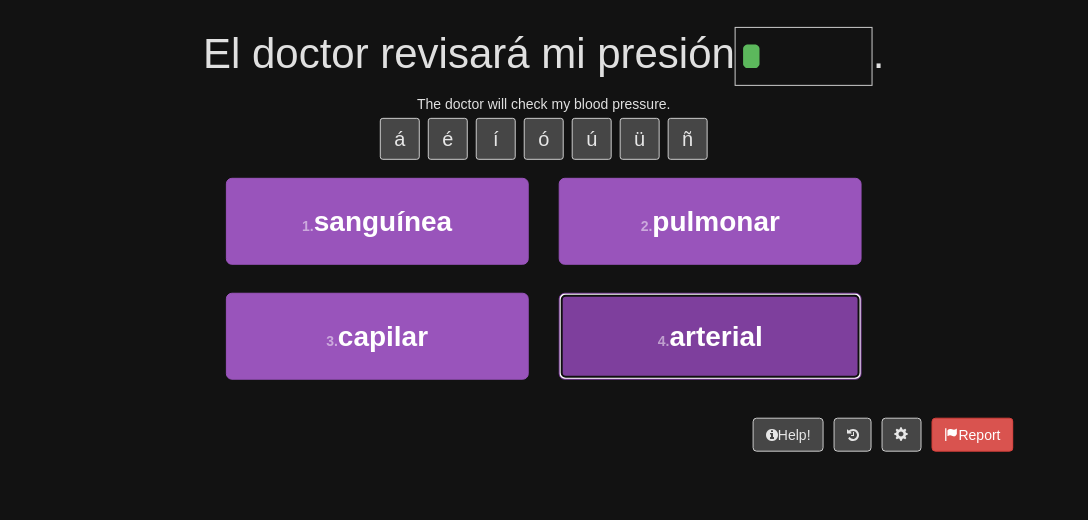 click on "4 .  arterial" at bounding box center [710, 336] 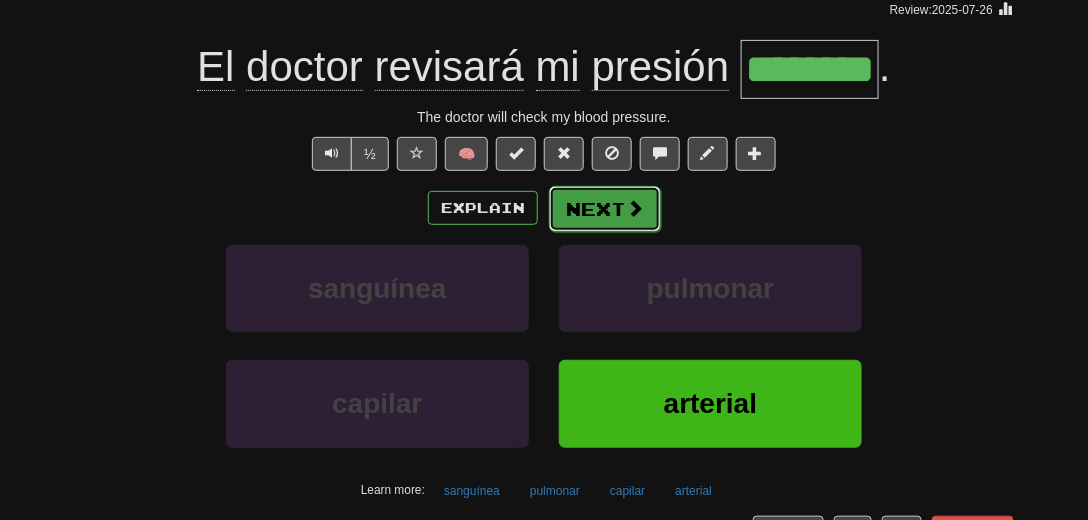 click on "Next" at bounding box center (605, 209) 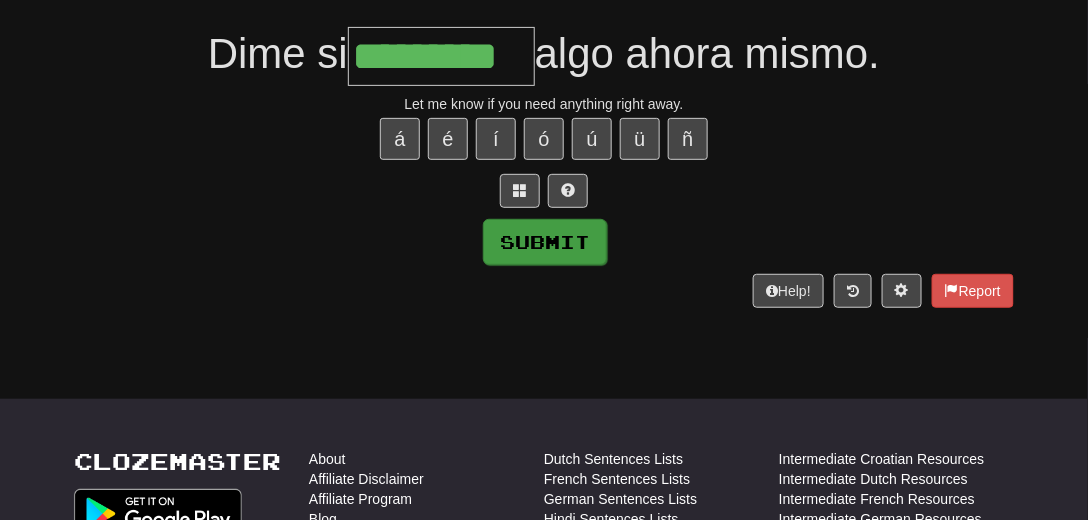 type on "*********" 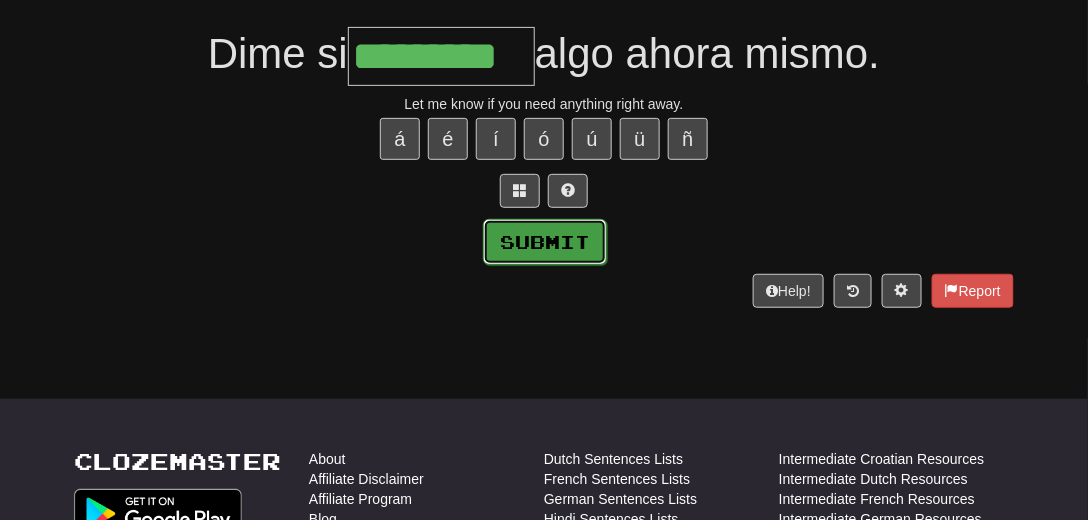 click on "Submit" at bounding box center [545, 242] 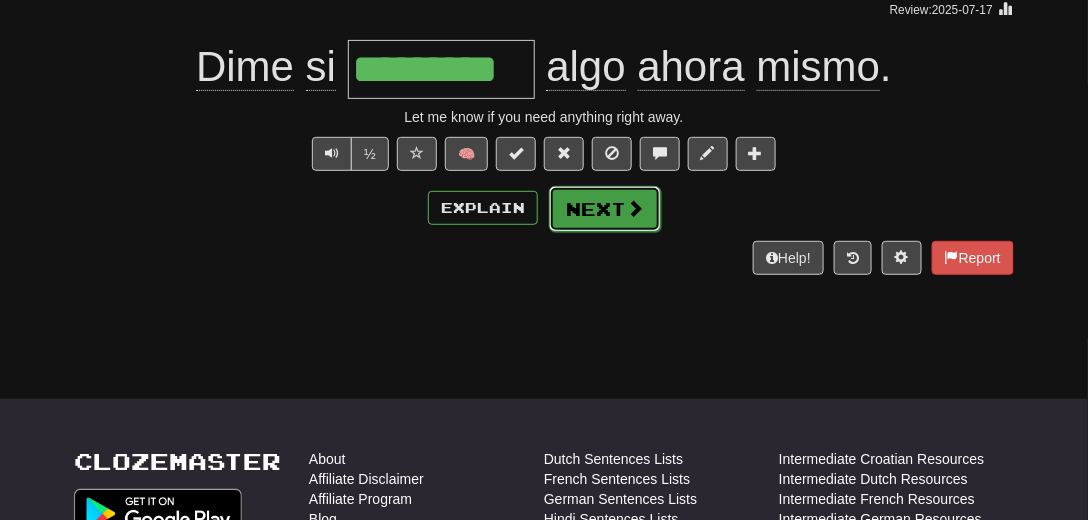click on "Next" at bounding box center (605, 209) 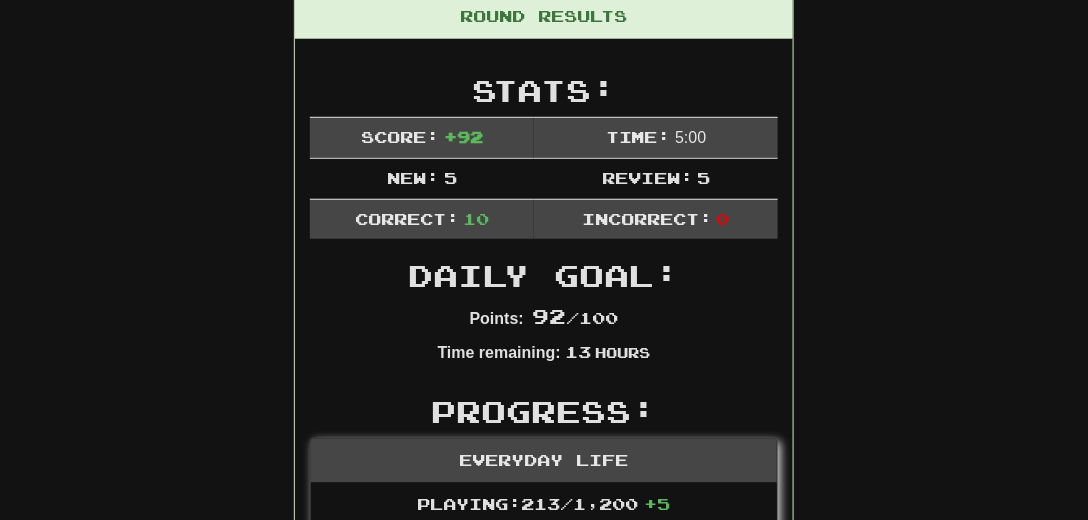 scroll, scrollTop: 87, scrollLeft: 0, axis: vertical 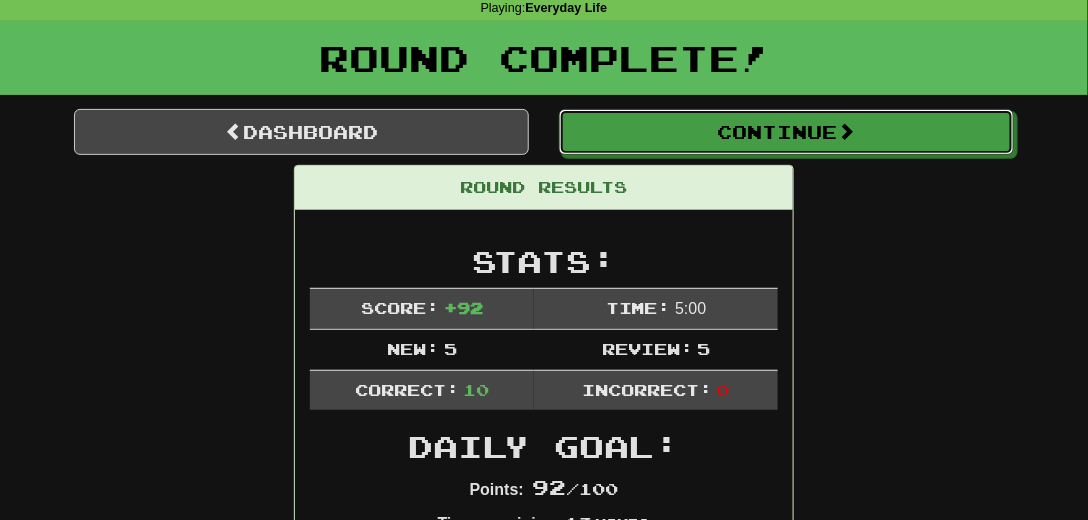 click on "Continue" at bounding box center (786, 132) 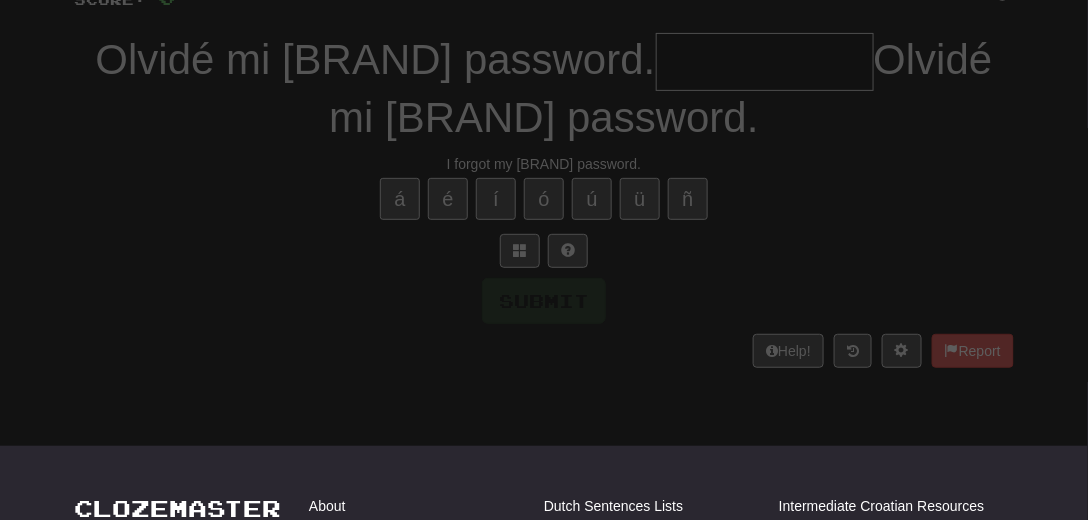 scroll, scrollTop: 87, scrollLeft: 0, axis: vertical 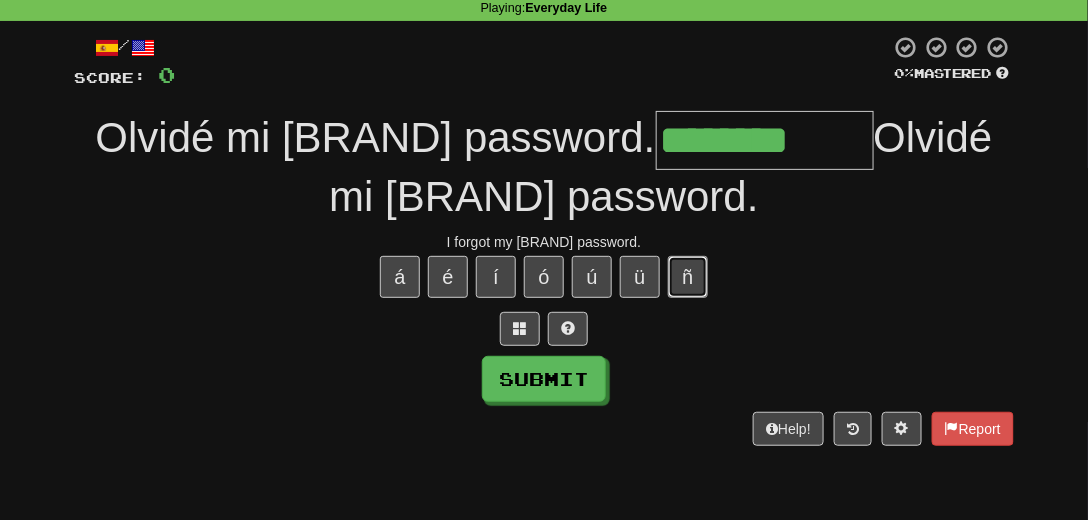 click on "ñ" at bounding box center [688, 277] 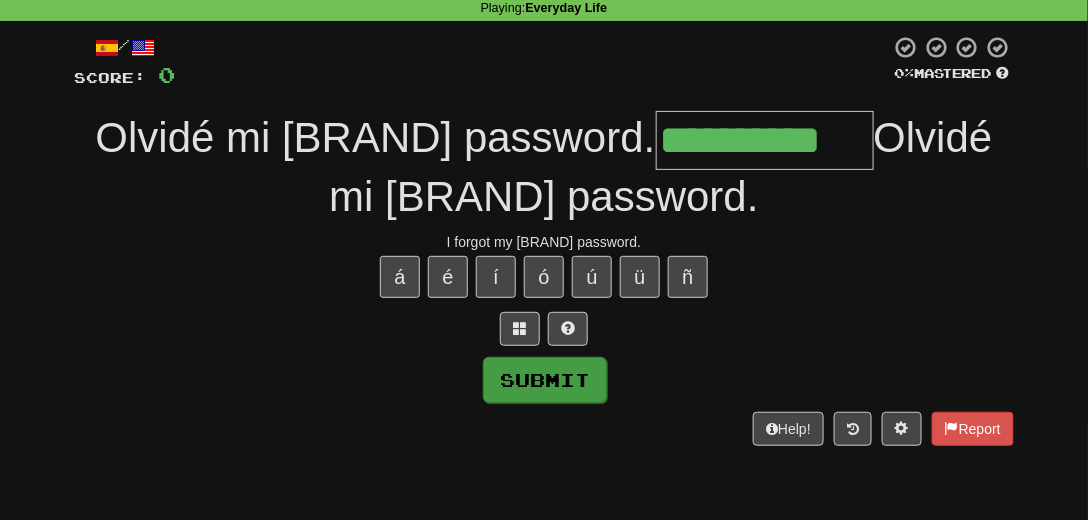 type on "**********" 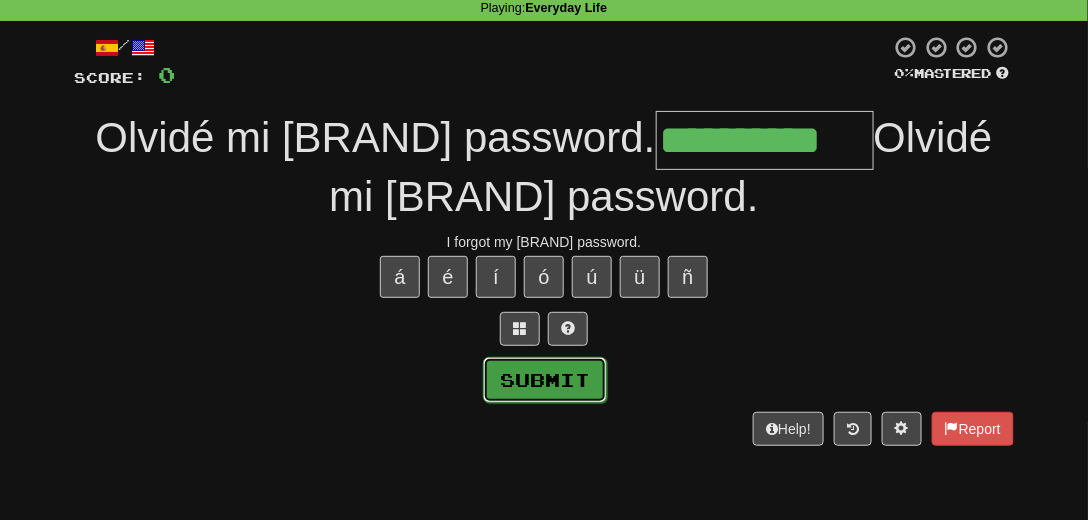 click on "Submit" at bounding box center (545, 380) 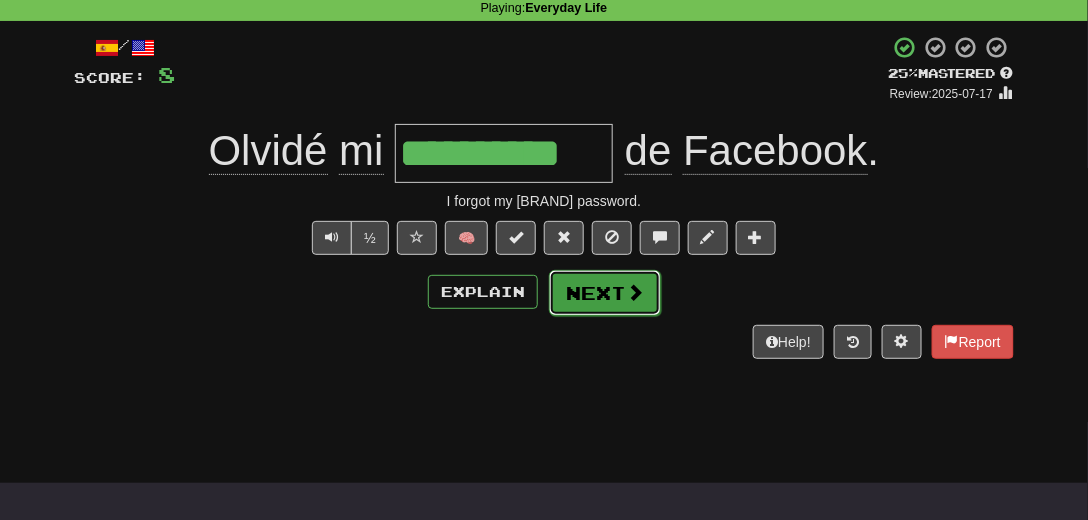 click on "Next" at bounding box center (605, 293) 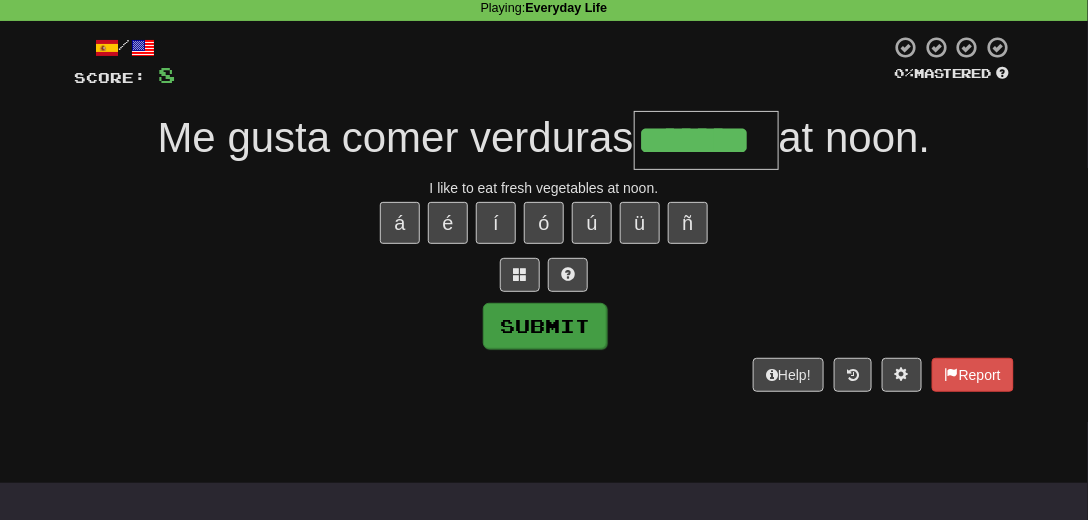 type on "*******" 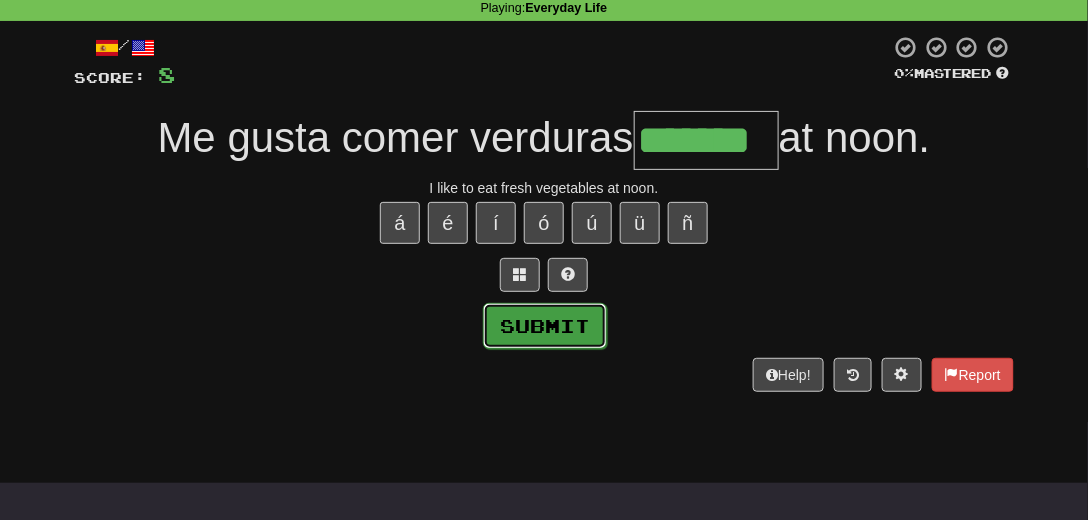 click on "Submit" at bounding box center (545, 326) 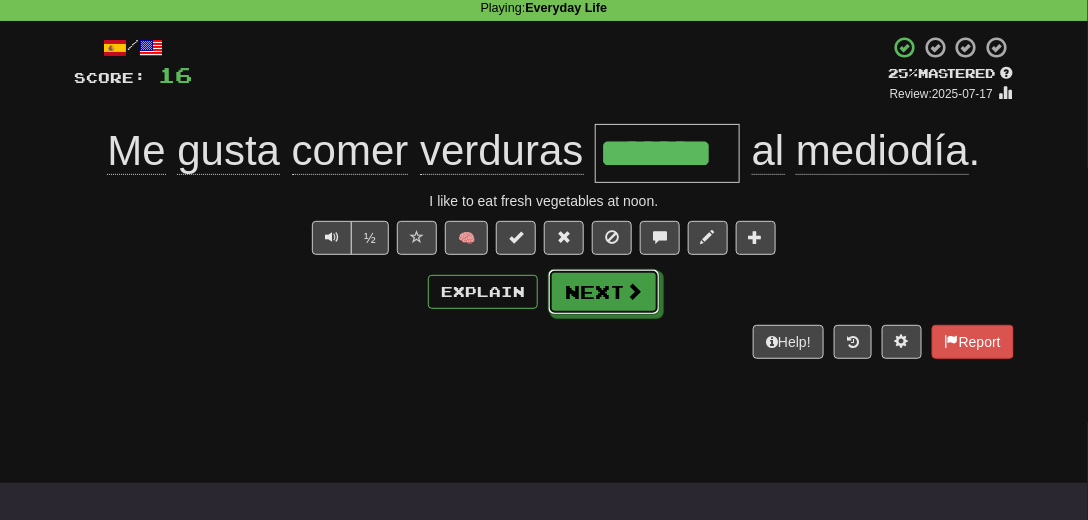 click on "Next" at bounding box center [604, 292] 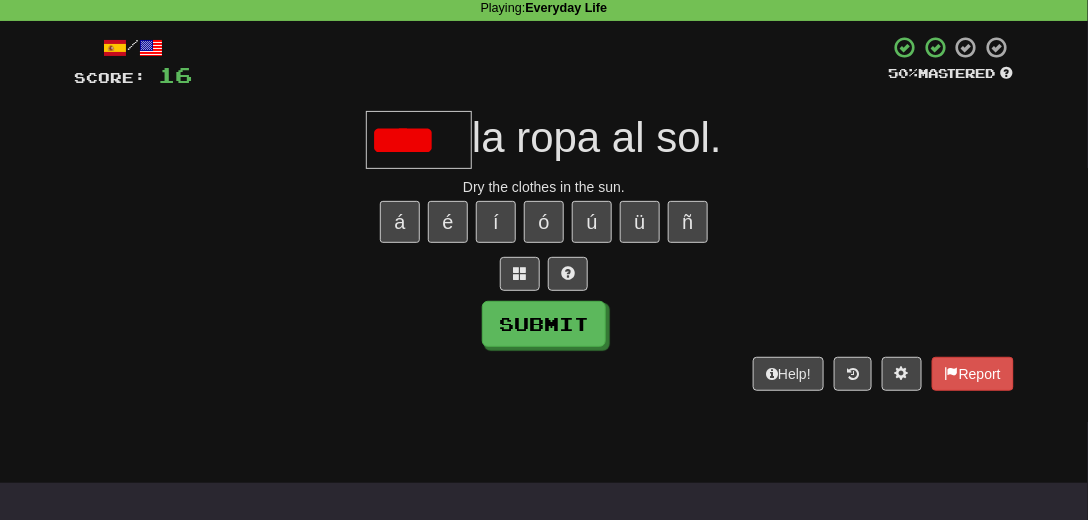scroll, scrollTop: 0, scrollLeft: 0, axis: both 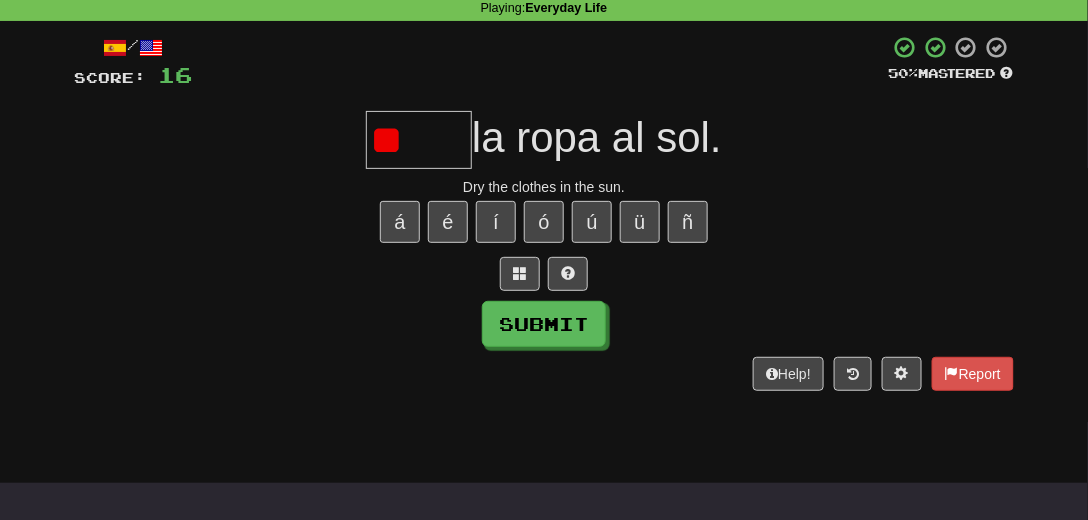 type on "*" 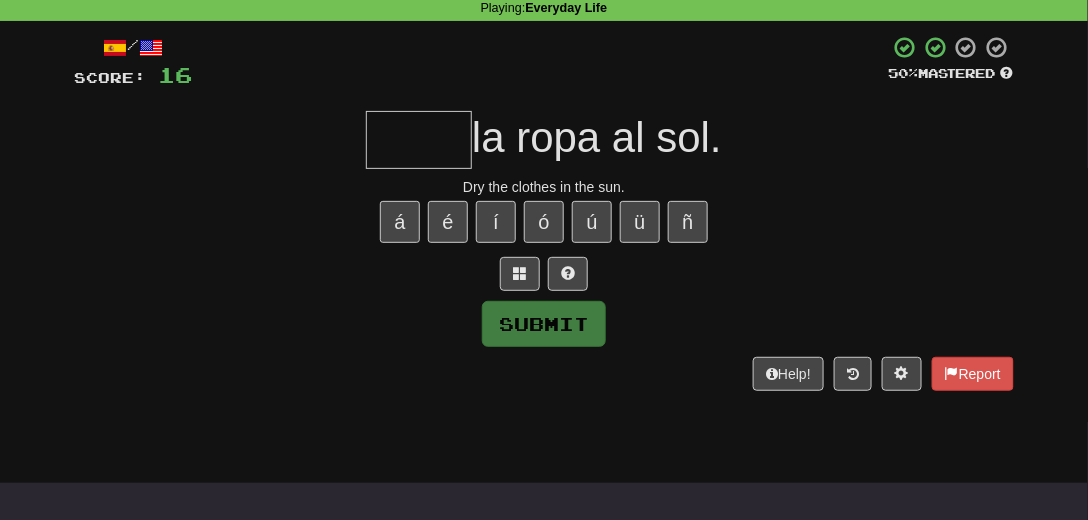 type on "*" 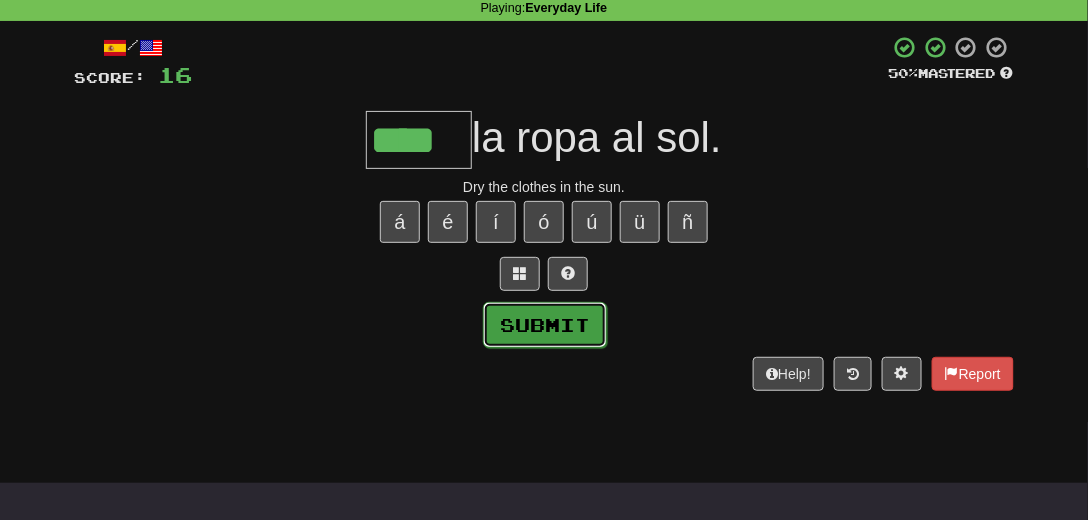 click on "Submit" at bounding box center (545, 325) 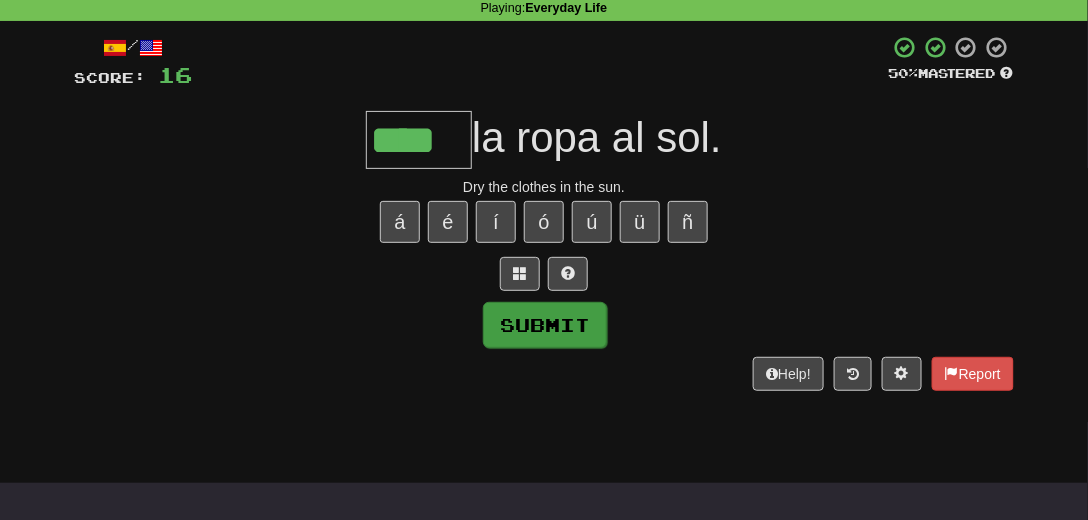 type on "****" 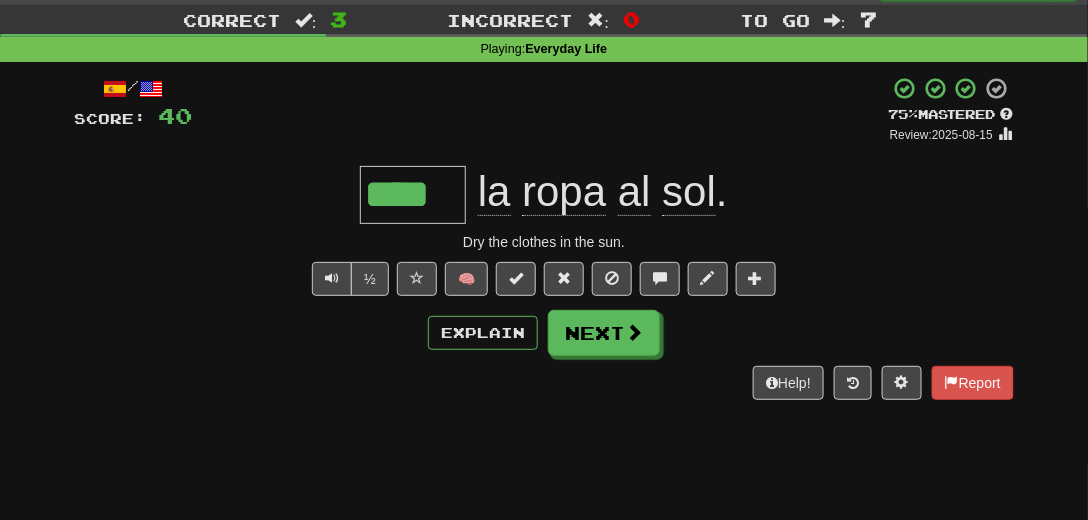 scroll, scrollTop: 0, scrollLeft: 0, axis: both 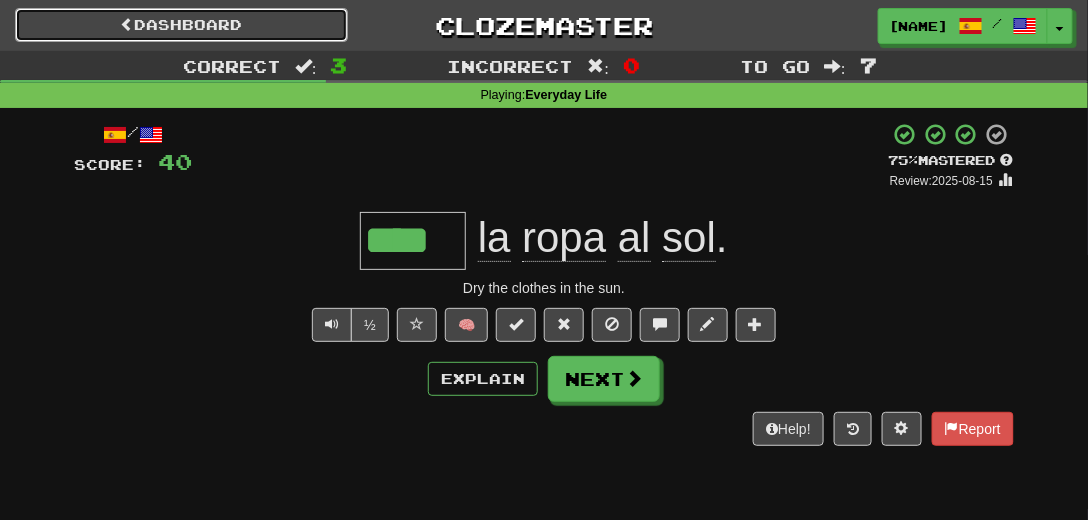 click at bounding box center (127, 24) 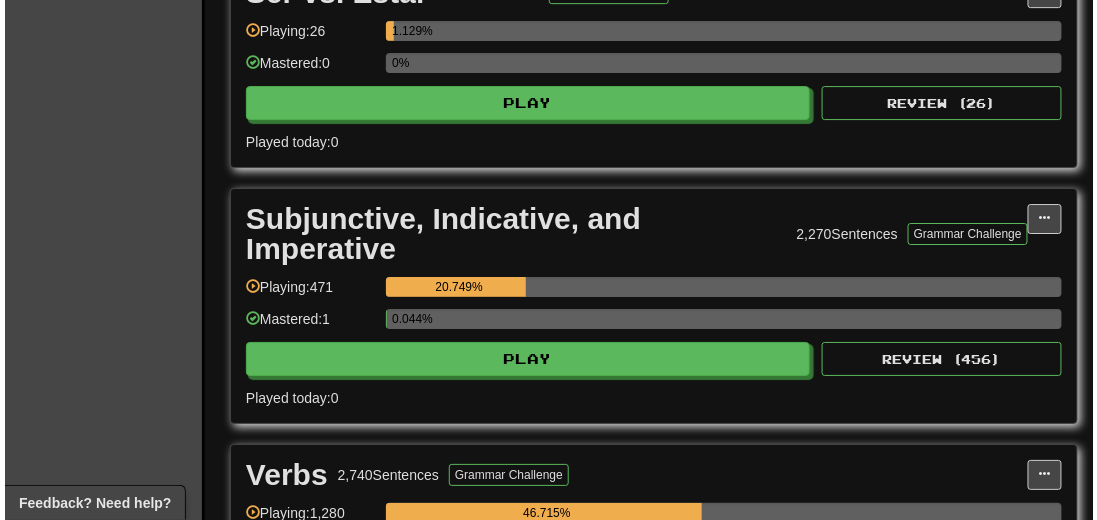 scroll, scrollTop: 5485, scrollLeft: 0, axis: vertical 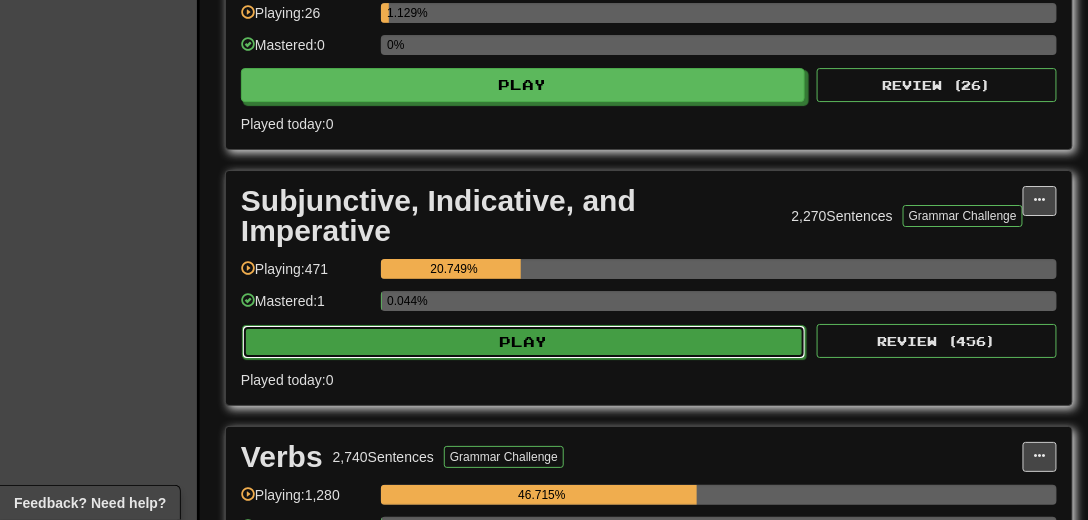 click on "Play" at bounding box center (524, 342) 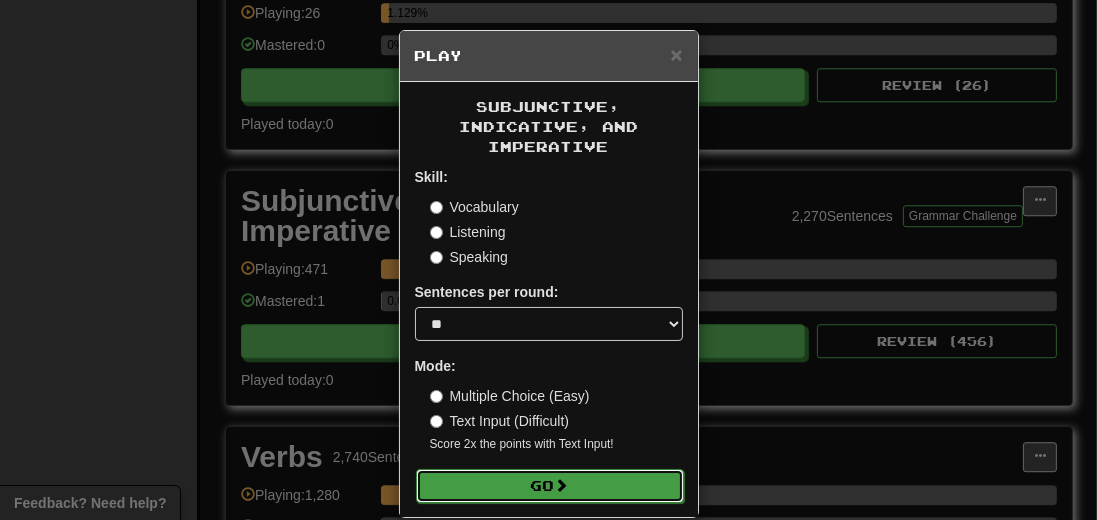 click on "Go" at bounding box center (550, 486) 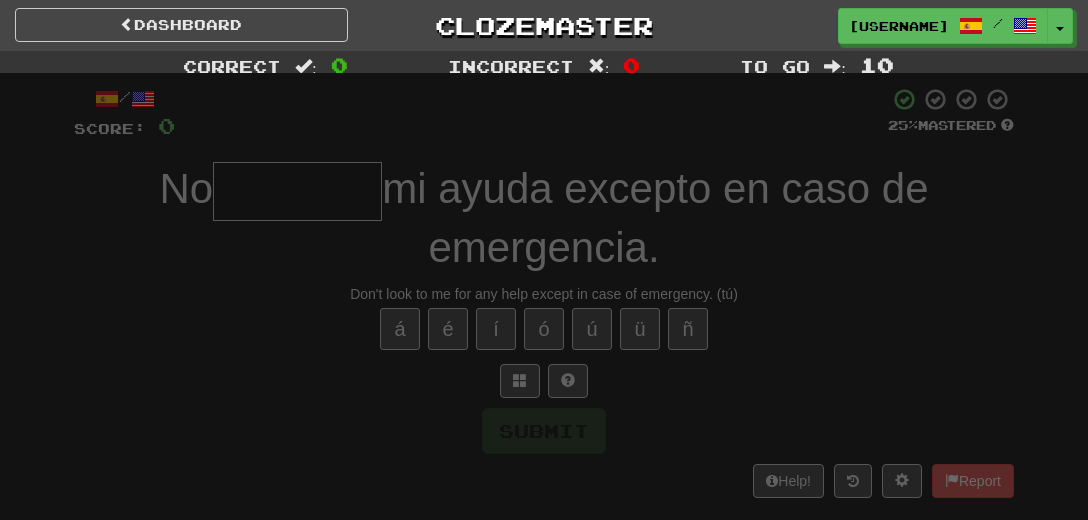 scroll, scrollTop: 0, scrollLeft: 0, axis: both 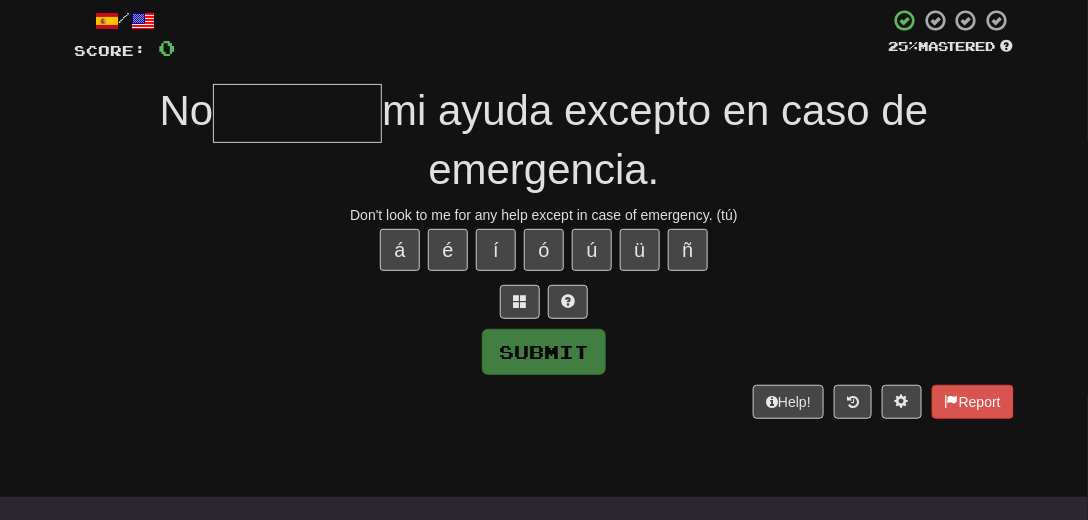drag, startPoint x: 45, startPoint y: 483, endPoint x: 43, endPoint y: 471, distance: 12.165525 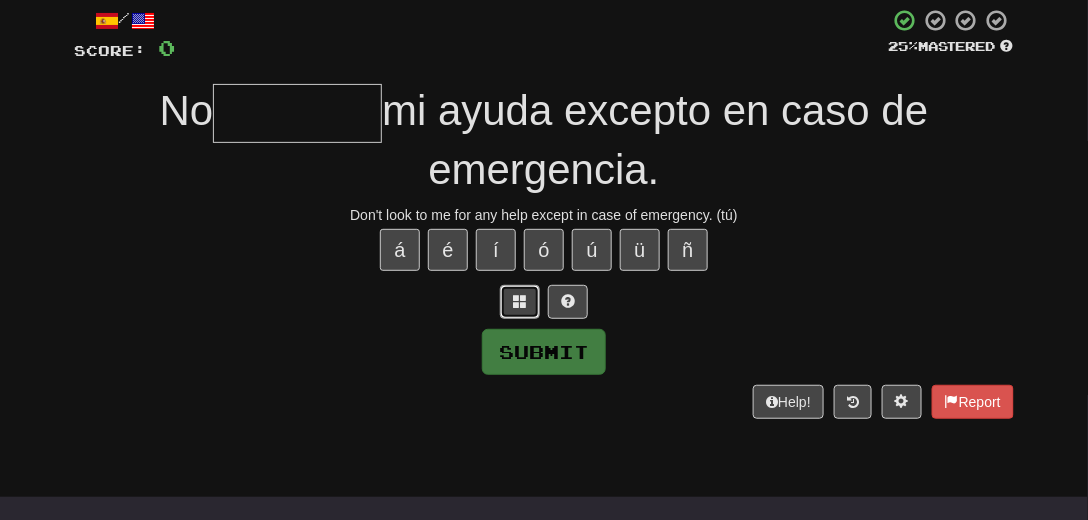 click at bounding box center [520, 301] 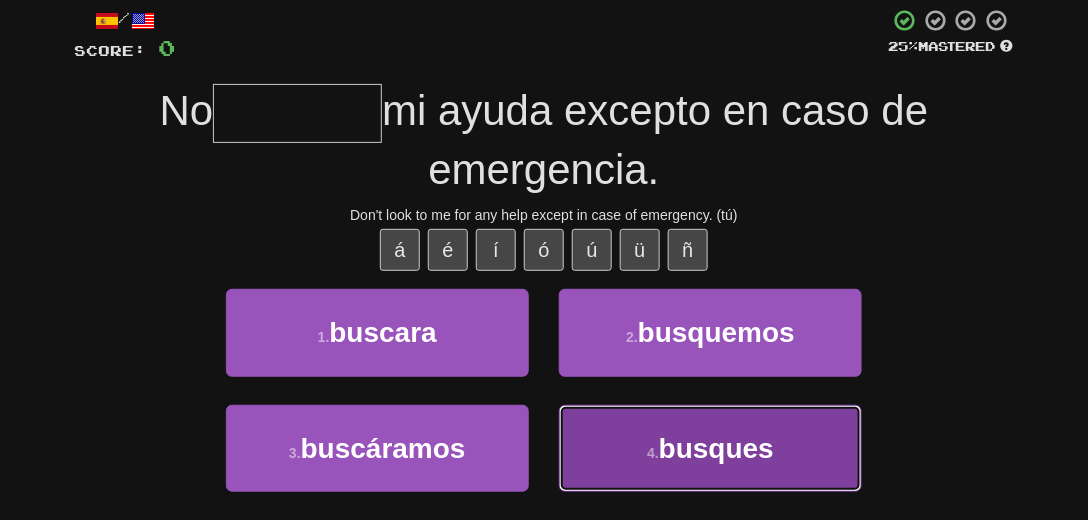 click on "4 .  busques" at bounding box center (710, 448) 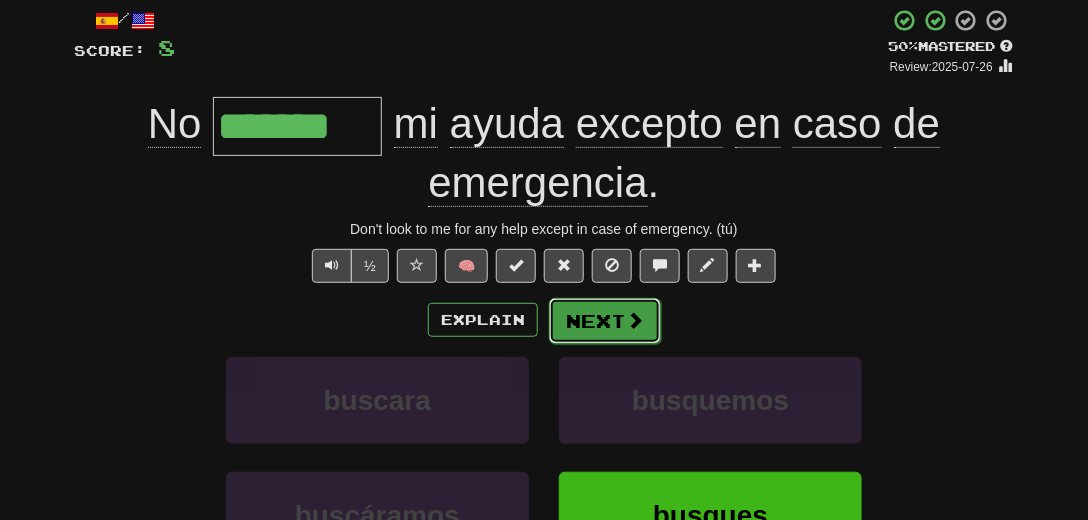 click at bounding box center [635, 320] 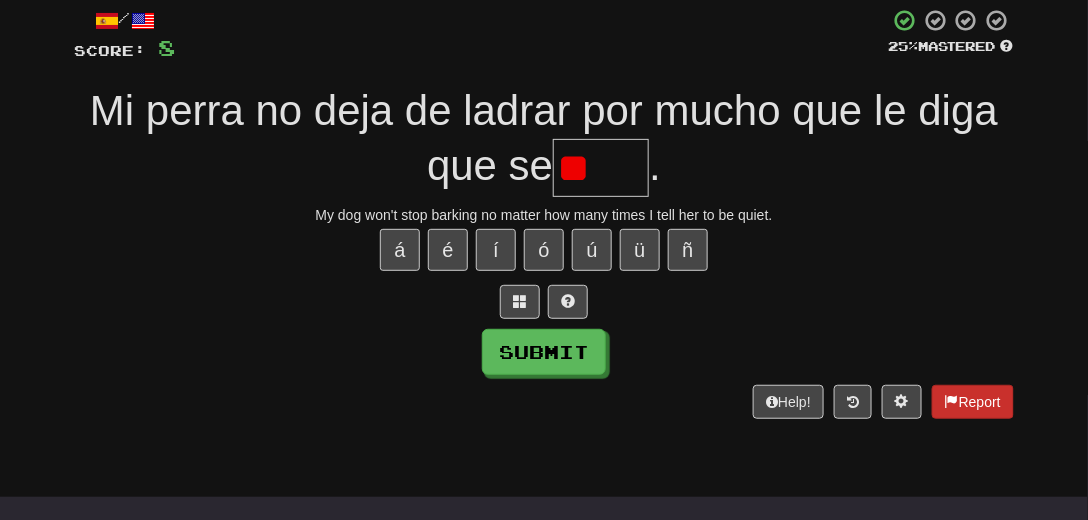 type on "*" 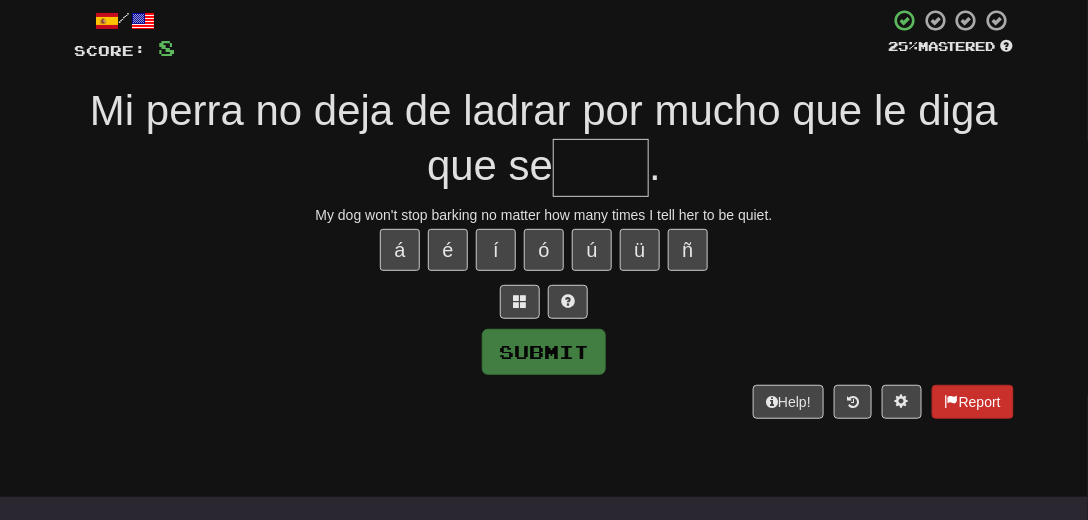 type on "*" 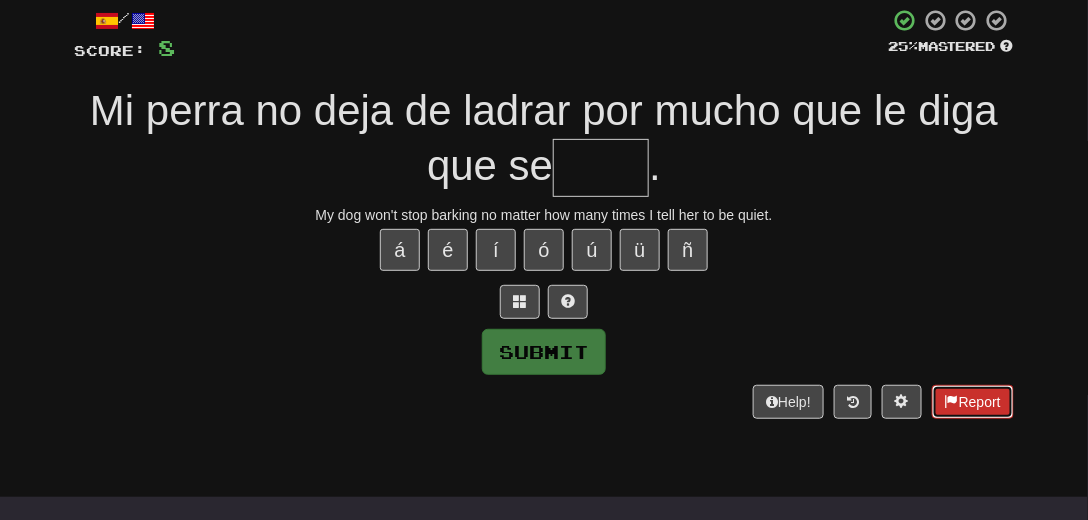 click on "Report" at bounding box center [973, 402] 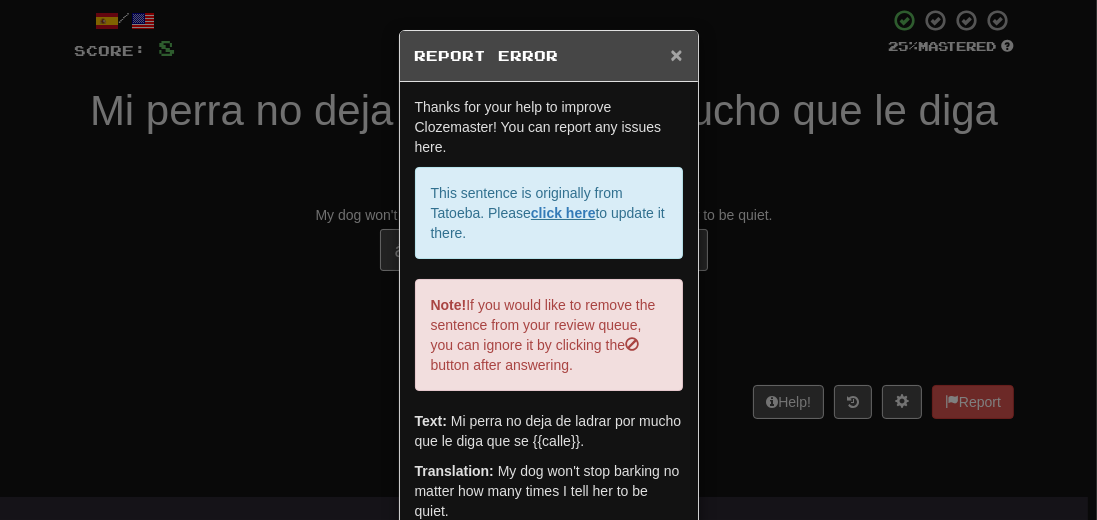 click on "×" at bounding box center (676, 54) 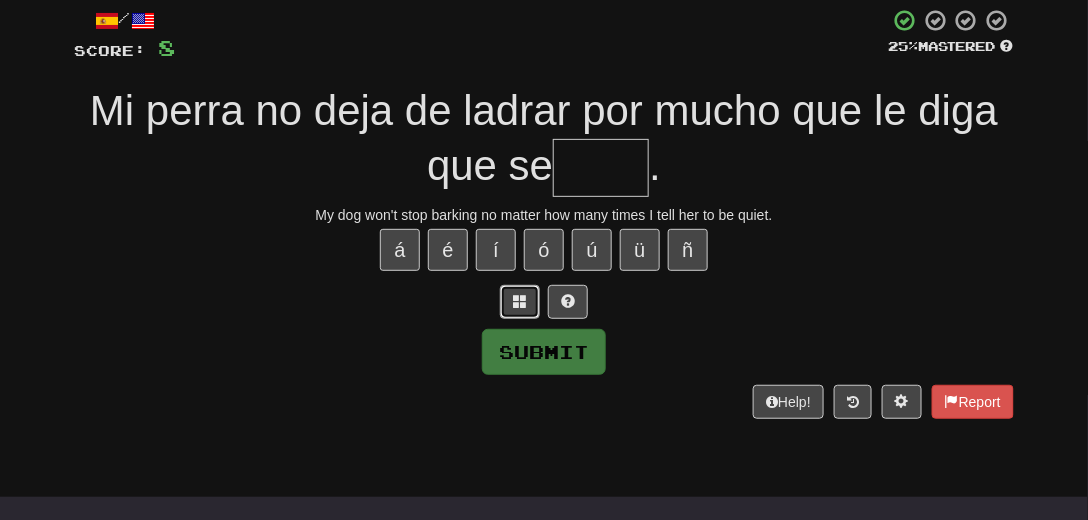 click at bounding box center [520, 301] 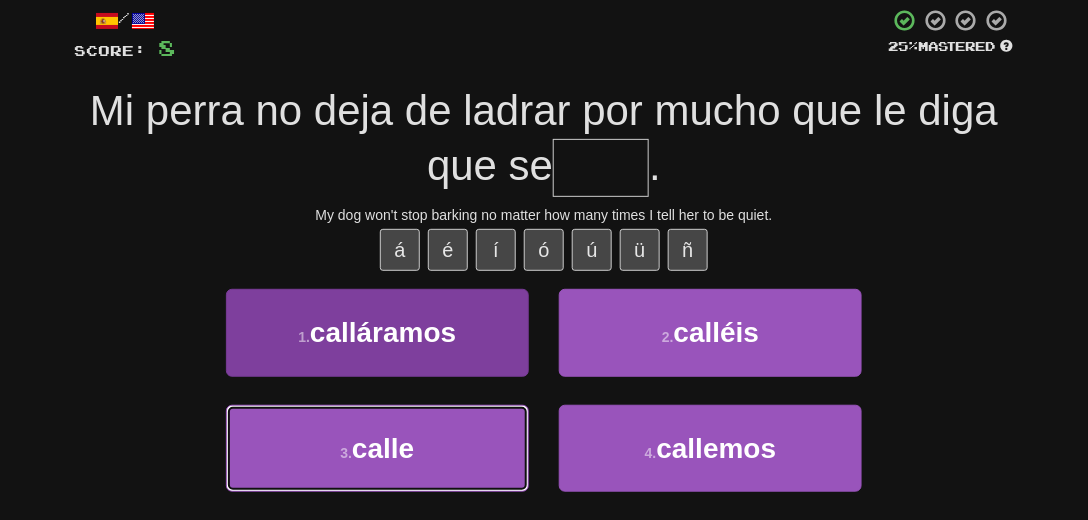 click on "3 .  calle" at bounding box center [377, 448] 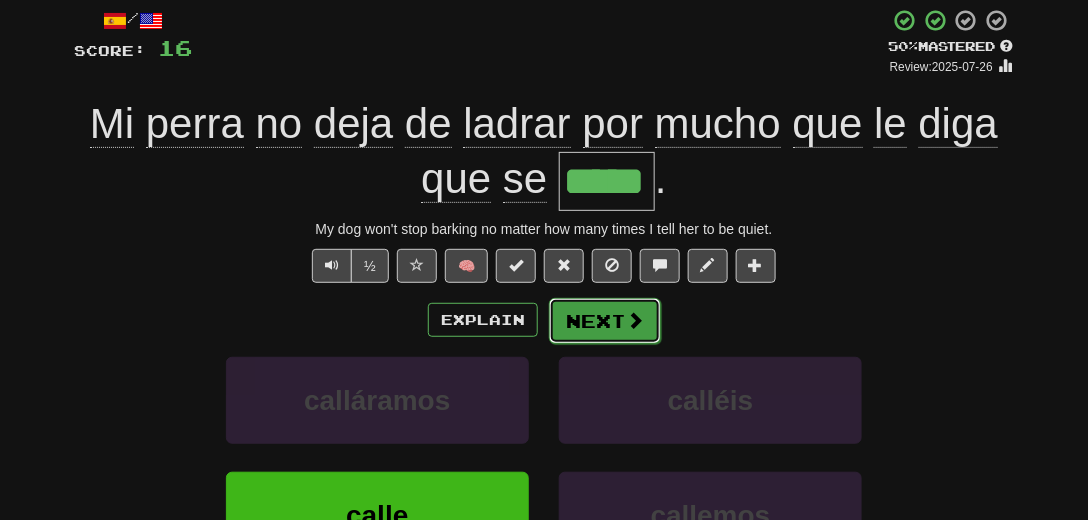 click on "Next" at bounding box center [605, 321] 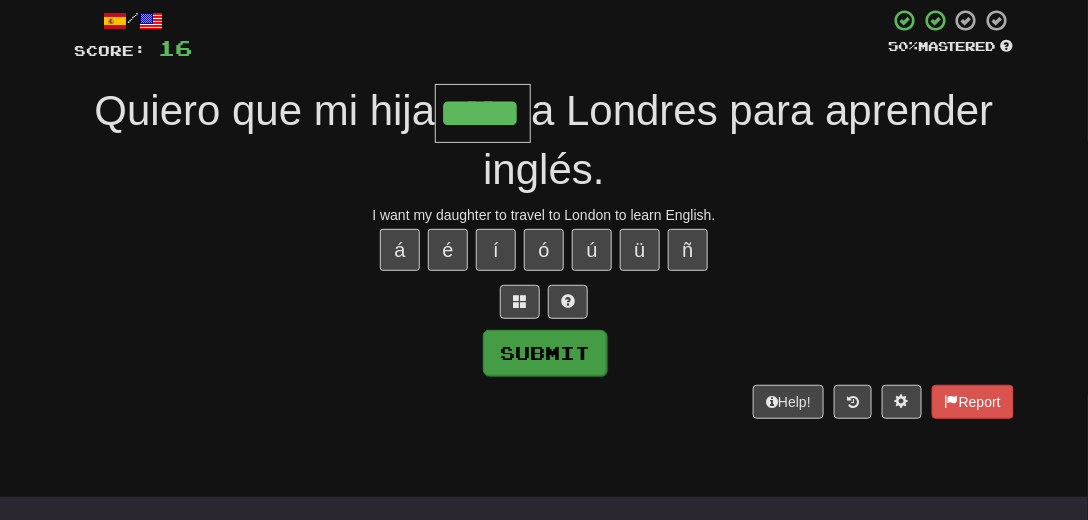 type on "*****" 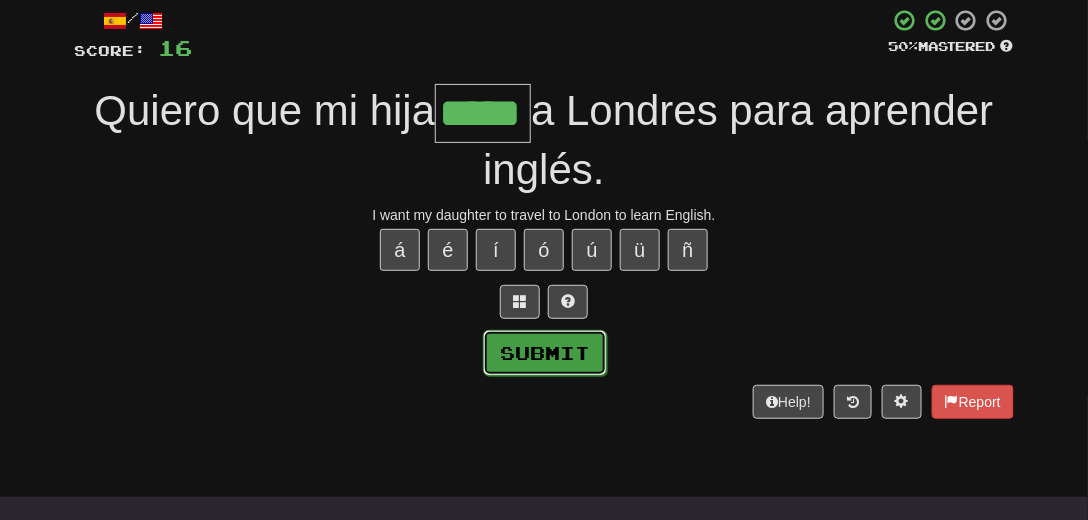 click on "Submit" at bounding box center [545, 353] 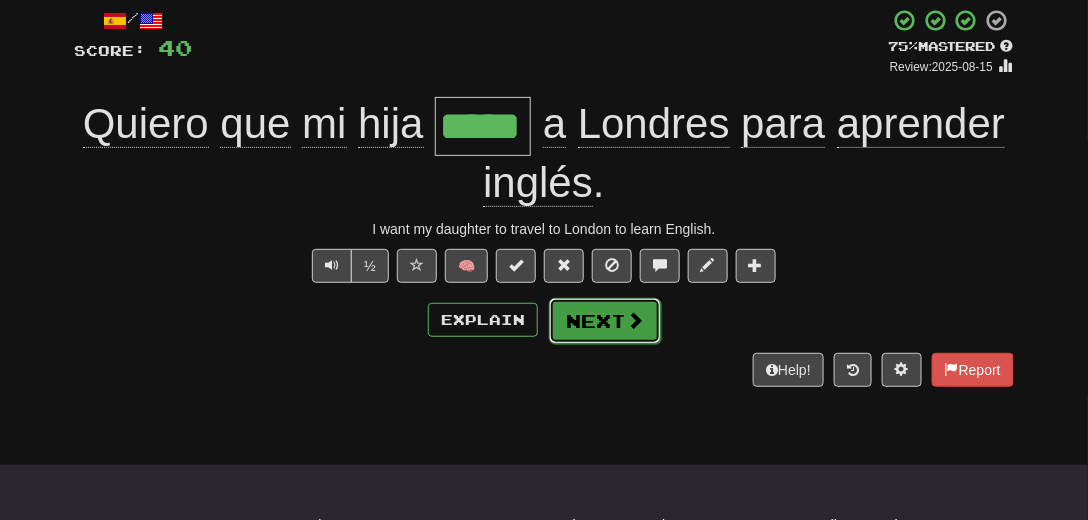 click on "Next" at bounding box center (605, 321) 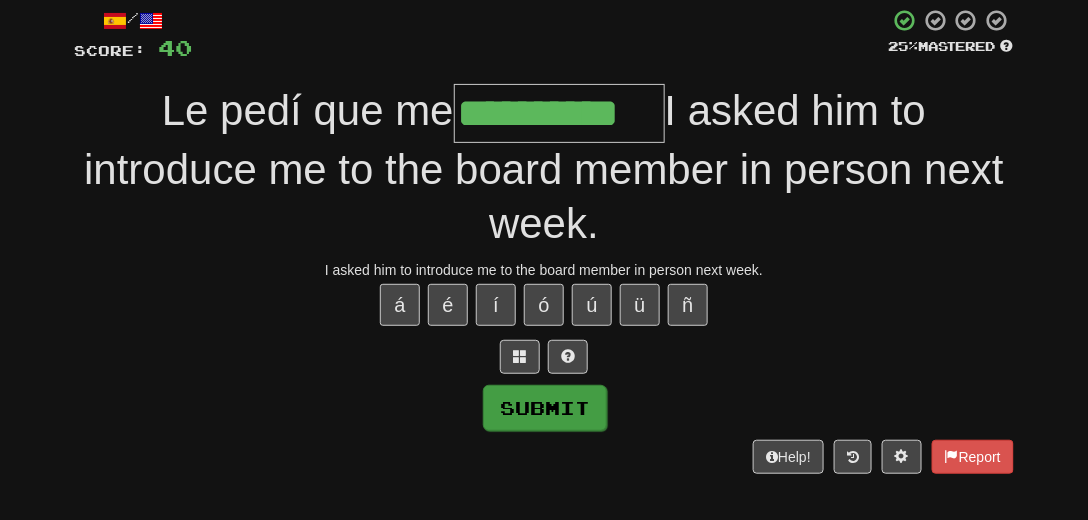 type on "**********" 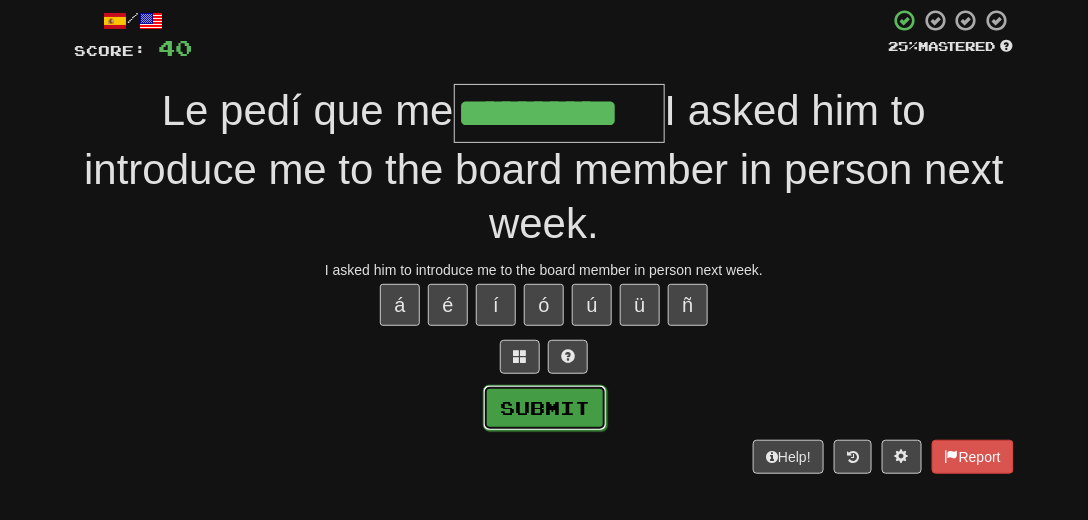 click on "Submit" at bounding box center (545, 408) 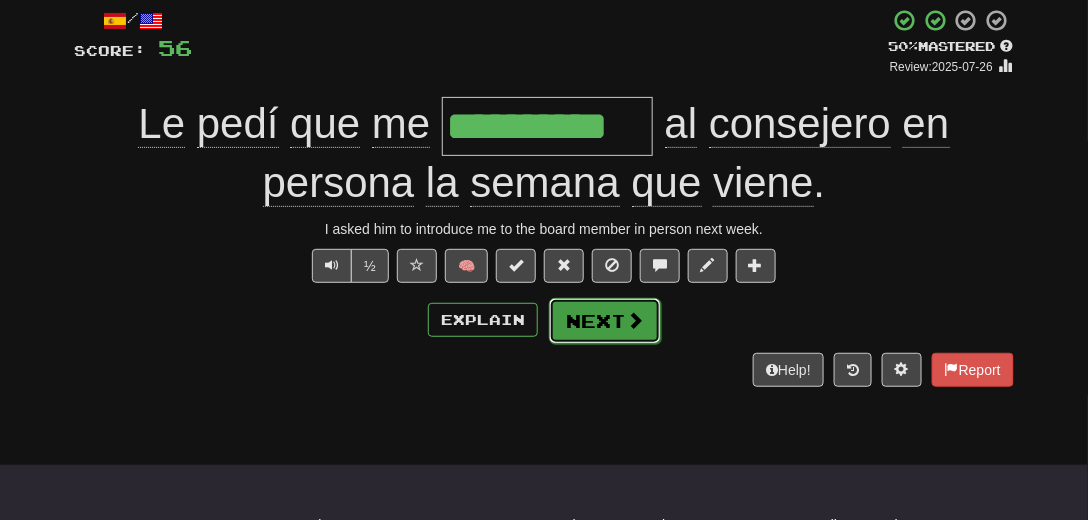 click on "Next" at bounding box center [605, 321] 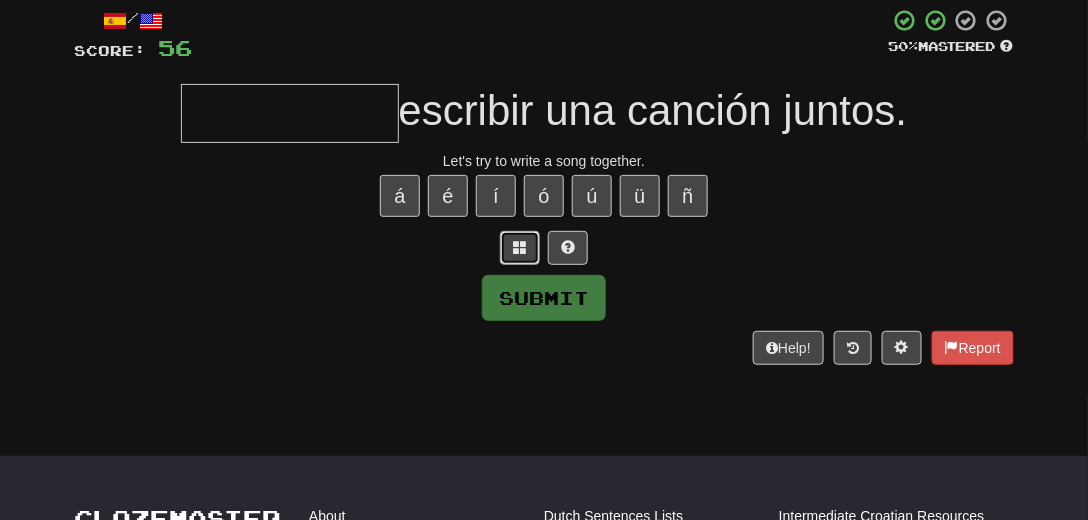 click at bounding box center (520, 247) 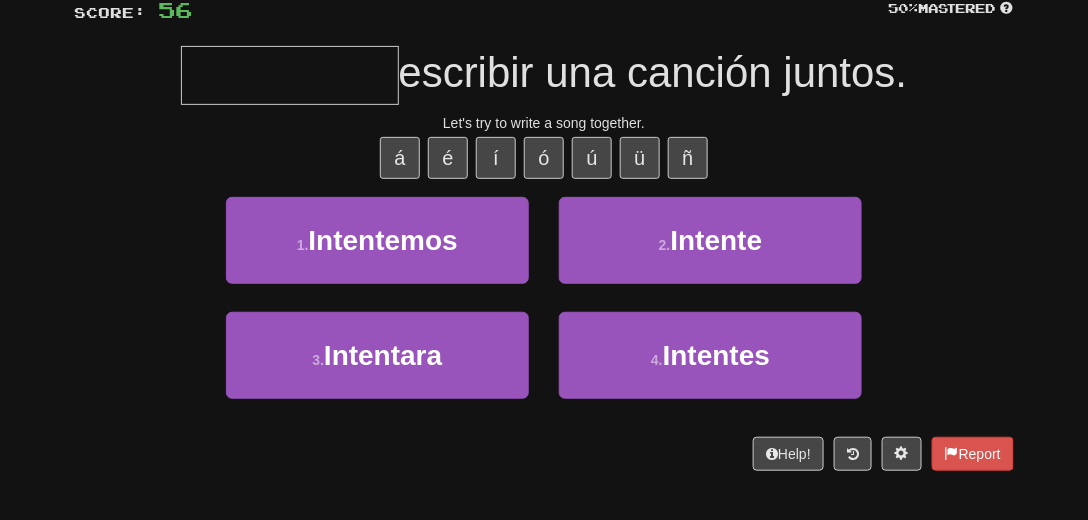 scroll, scrollTop: 171, scrollLeft: 0, axis: vertical 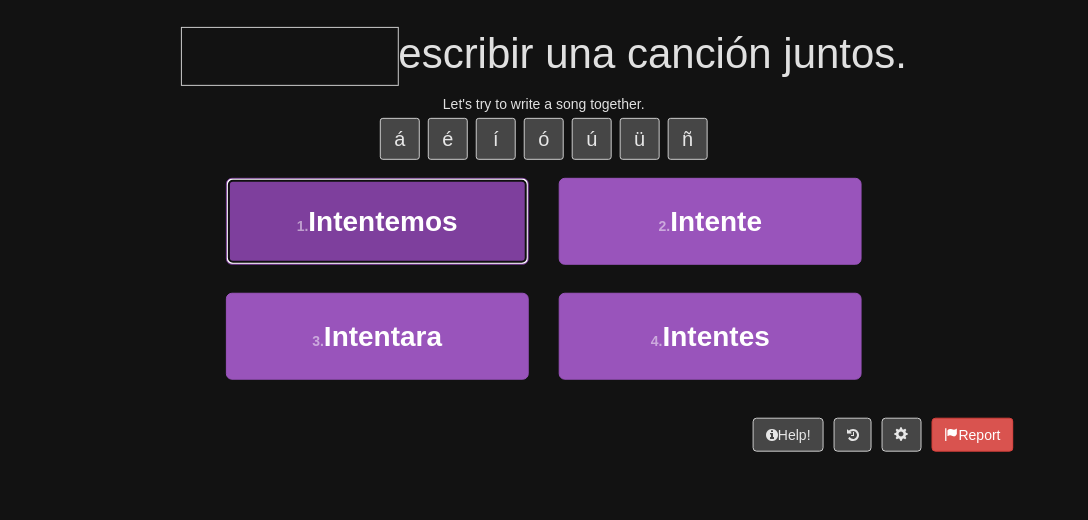 click on "Intentemos" at bounding box center [382, 221] 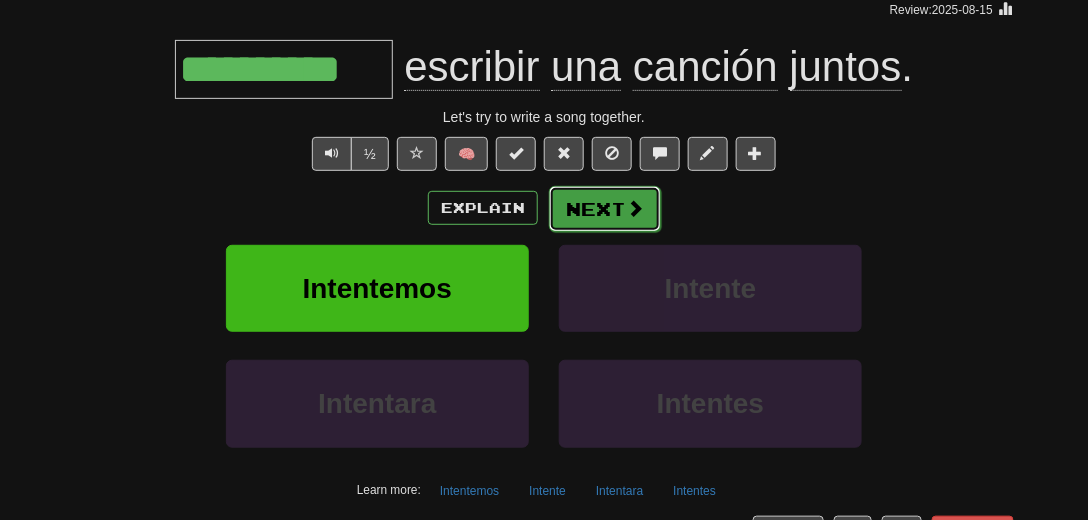 click on "Next" at bounding box center [605, 209] 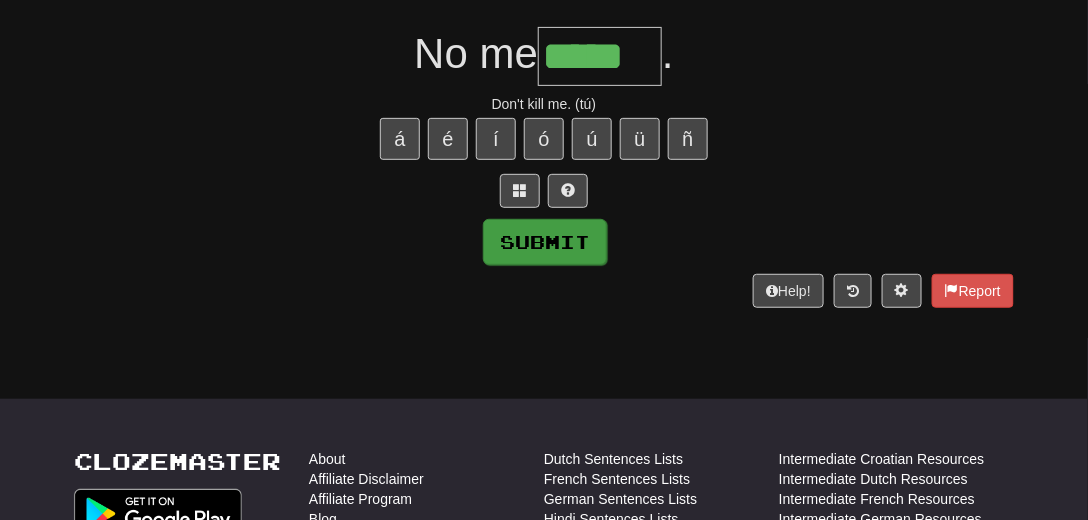 type on "*****" 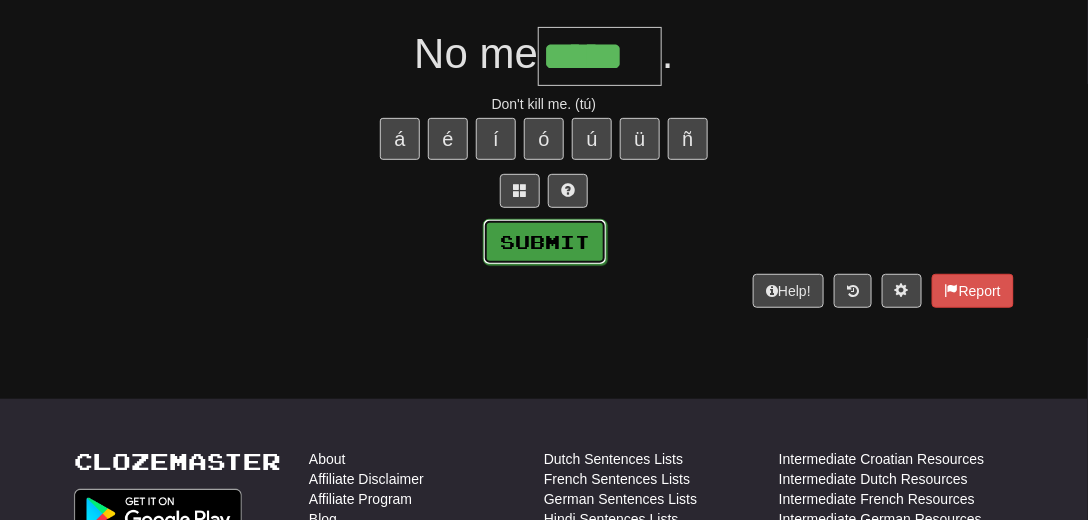 click on "Submit" at bounding box center [545, 242] 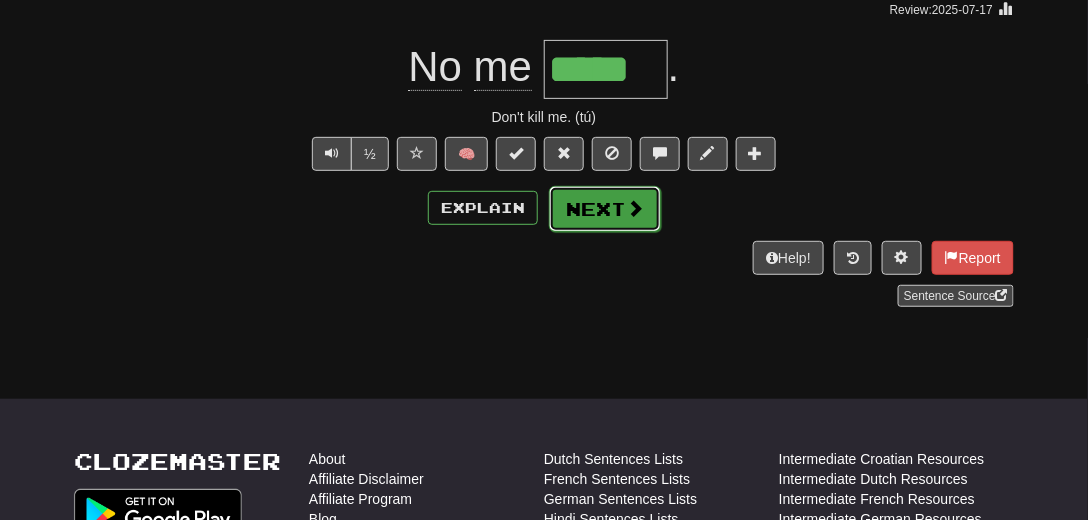 click at bounding box center (635, 208) 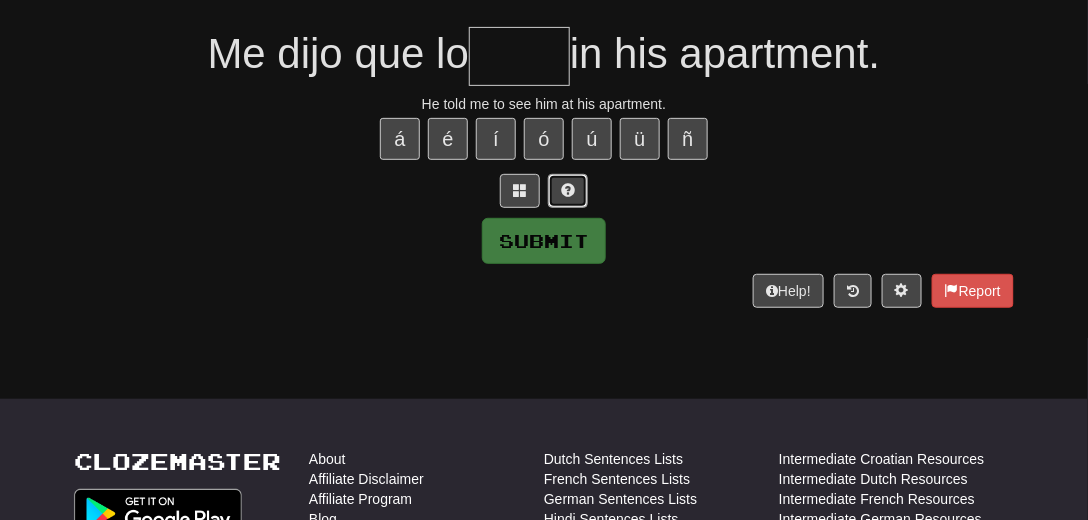 click at bounding box center (568, 191) 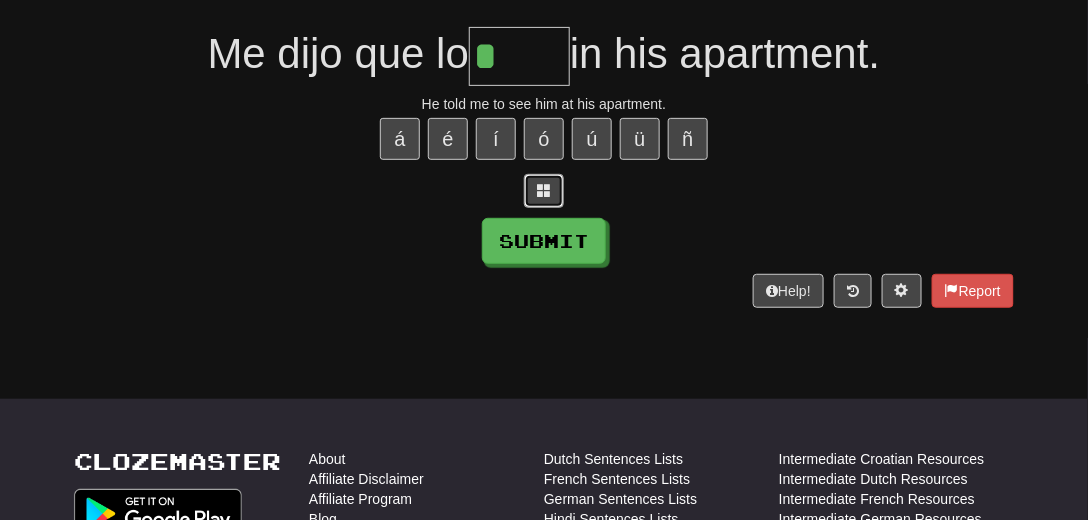 click at bounding box center (544, 190) 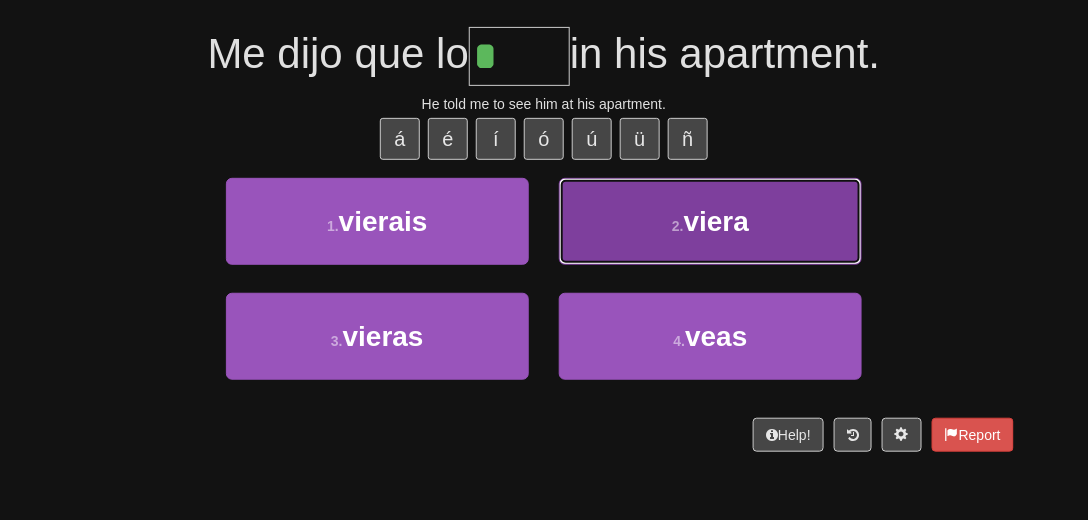 click on "viera" at bounding box center (716, 221) 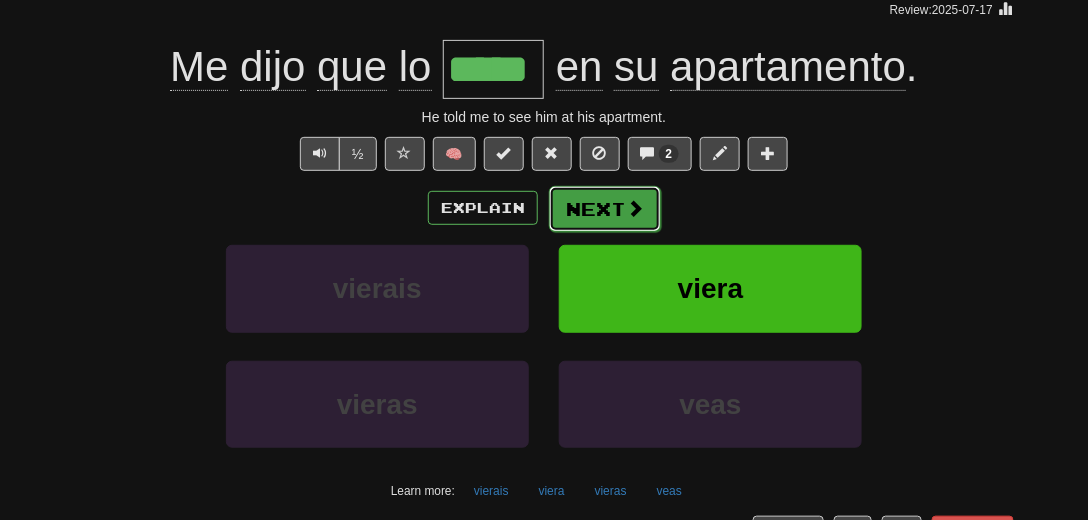 click on "Next" at bounding box center [605, 209] 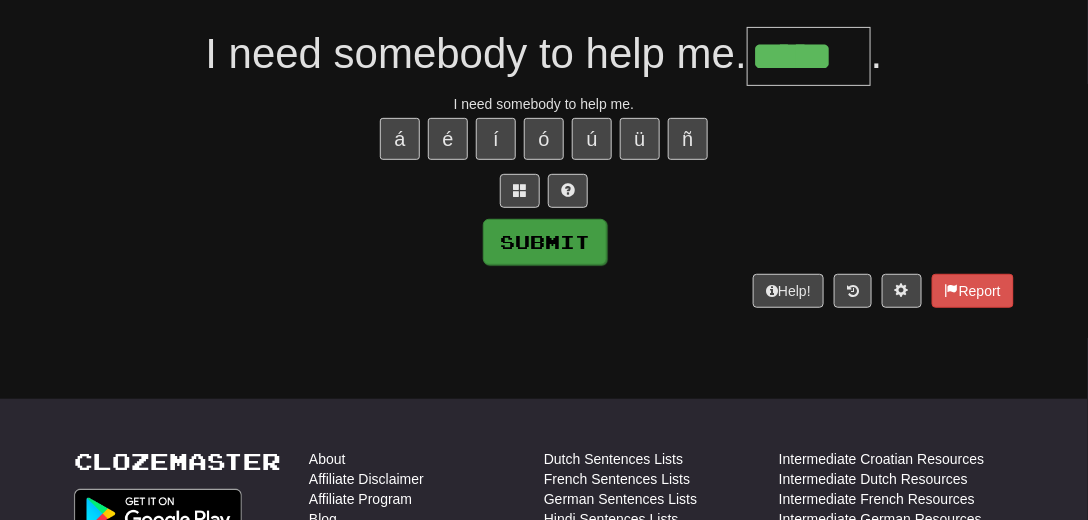 type on "*****" 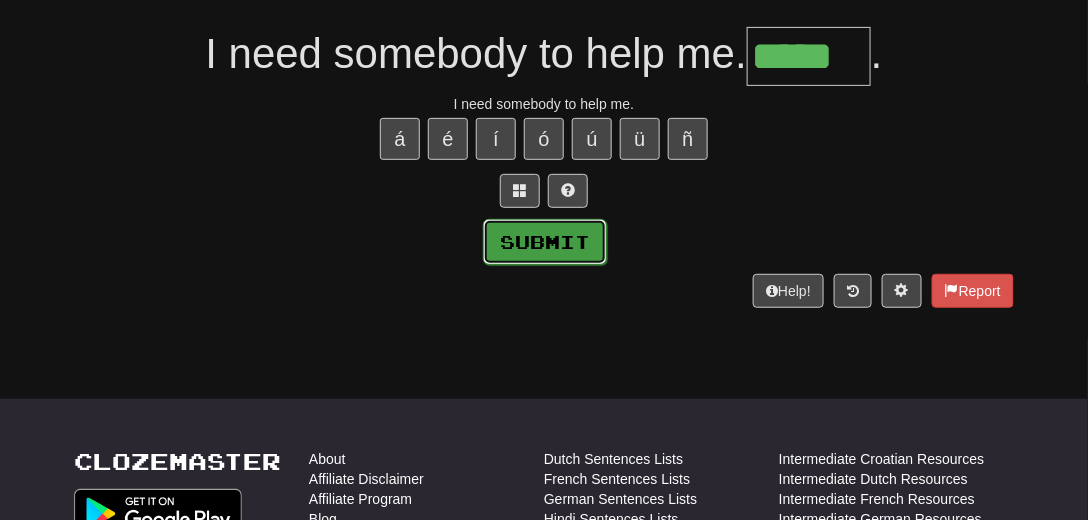 click on "Submit" at bounding box center (545, 242) 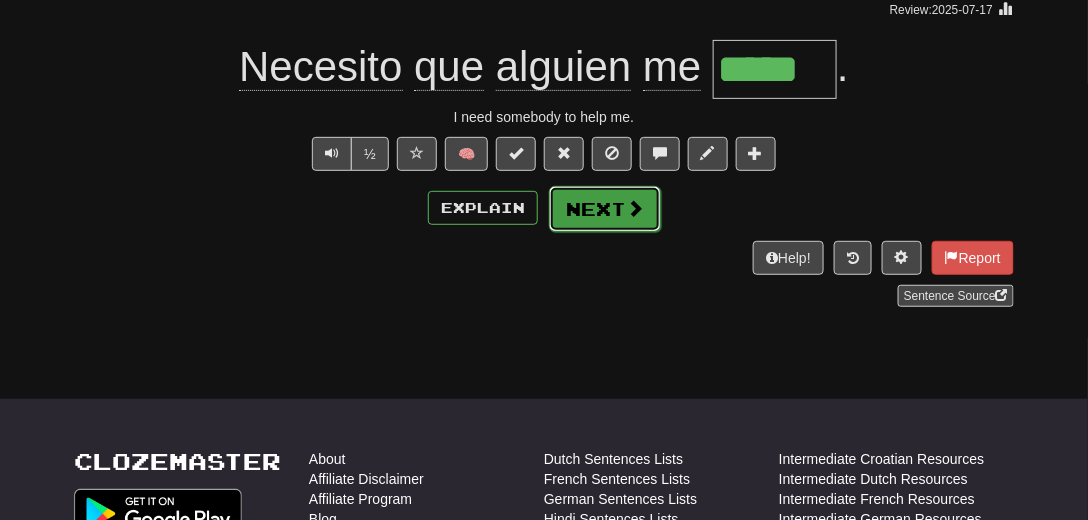 click on "Next" at bounding box center (605, 209) 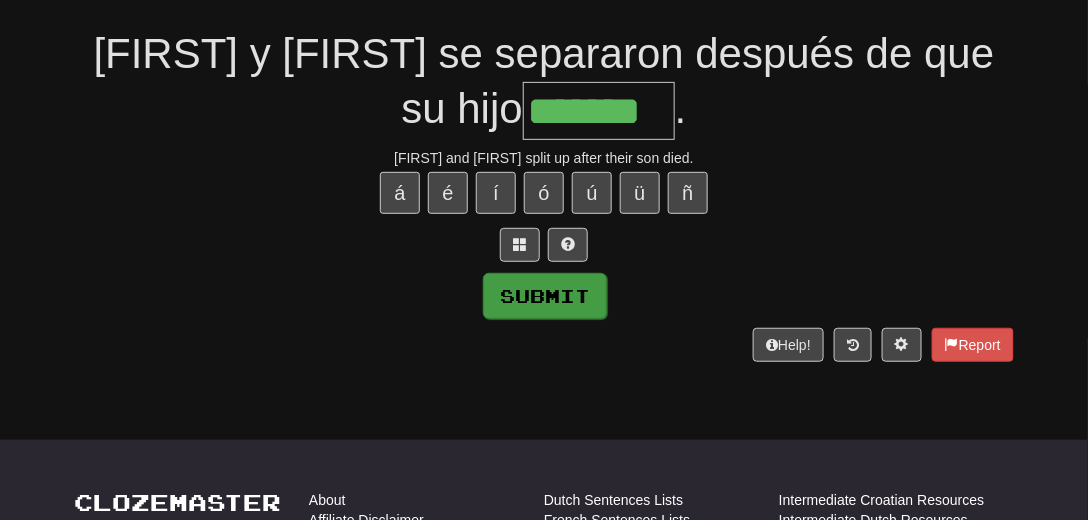type on "*******" 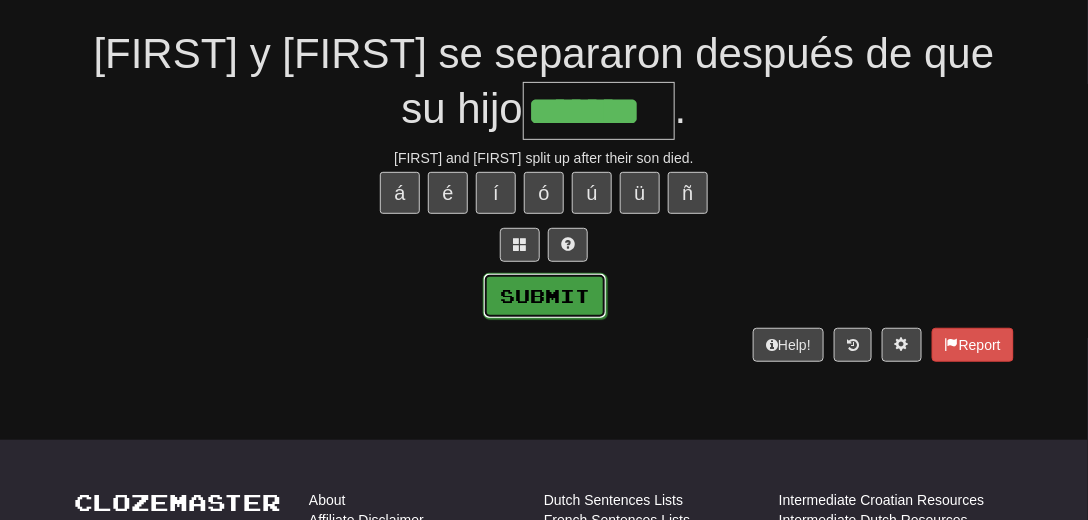 click on "Submit" at bounding box center (545, 296) 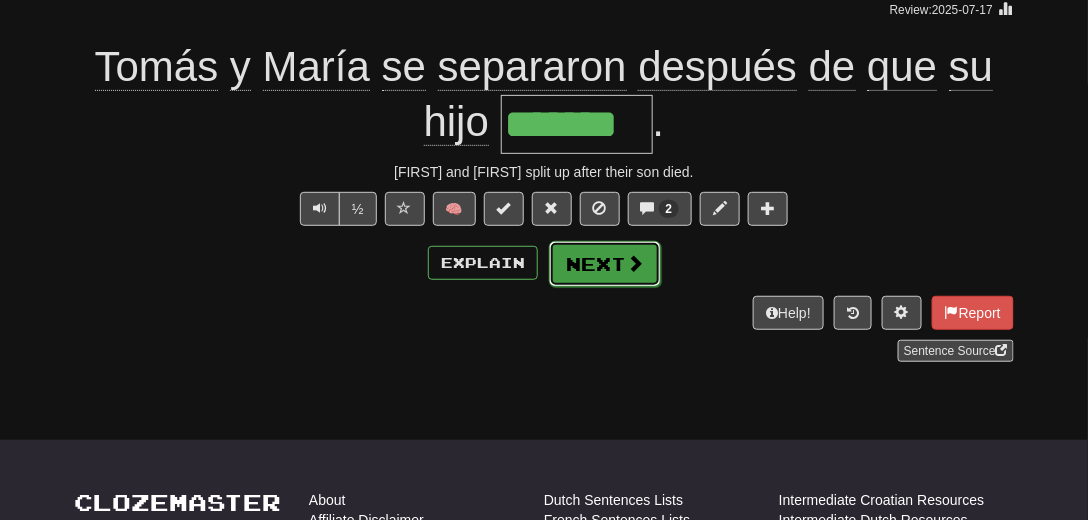 click at bounding box center [635, 263] 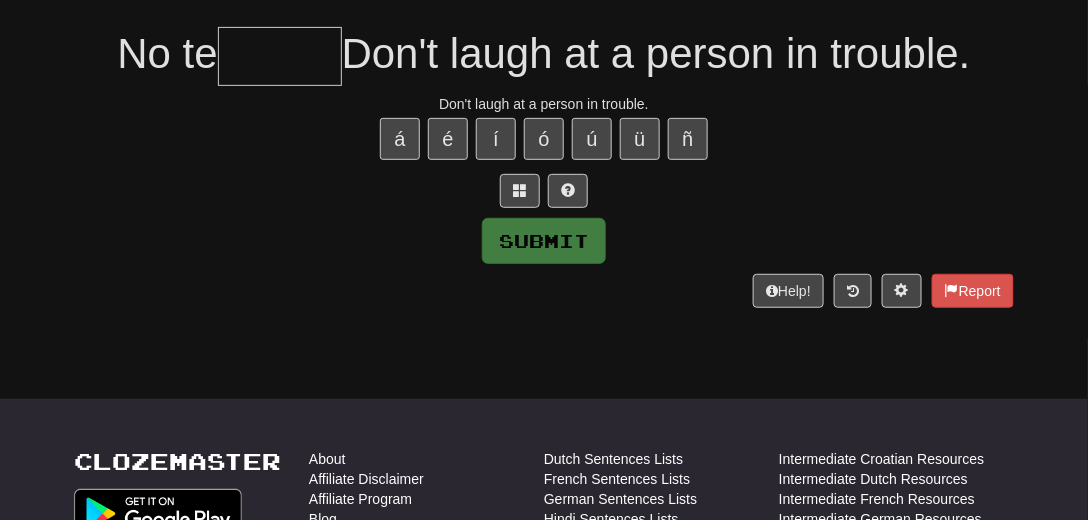 type on "*" 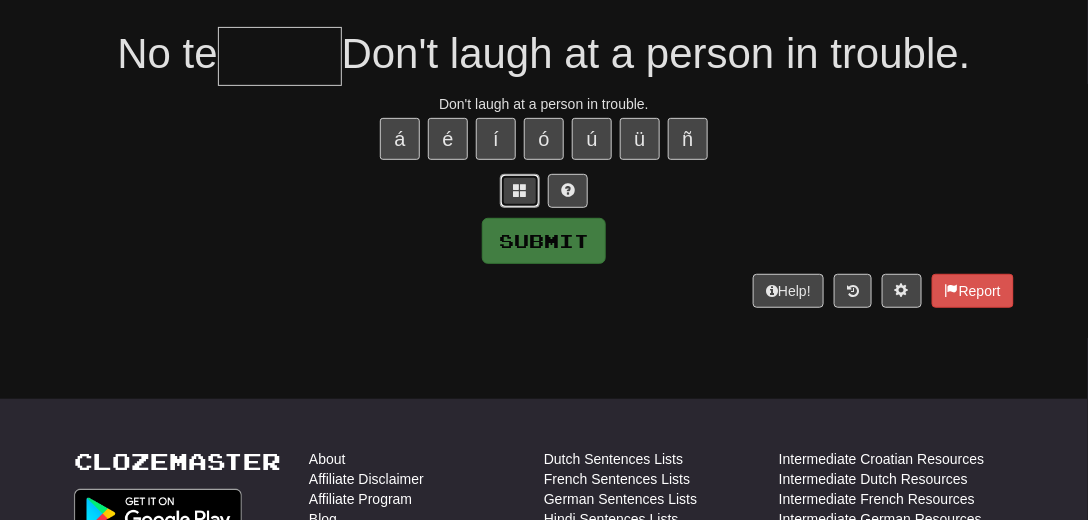 click at bounding box center [520, 190] 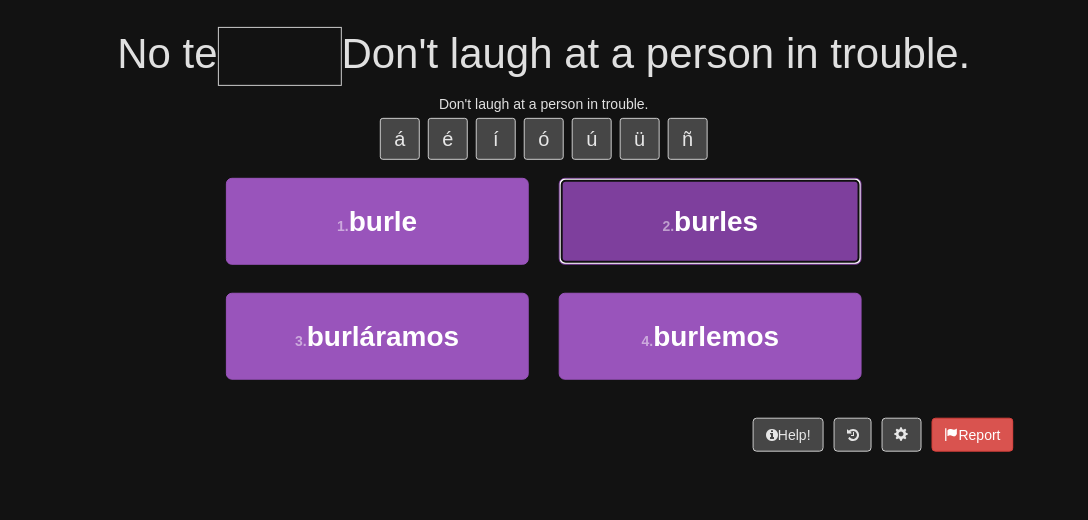 click on "burles" at bounding box center (716, 221) 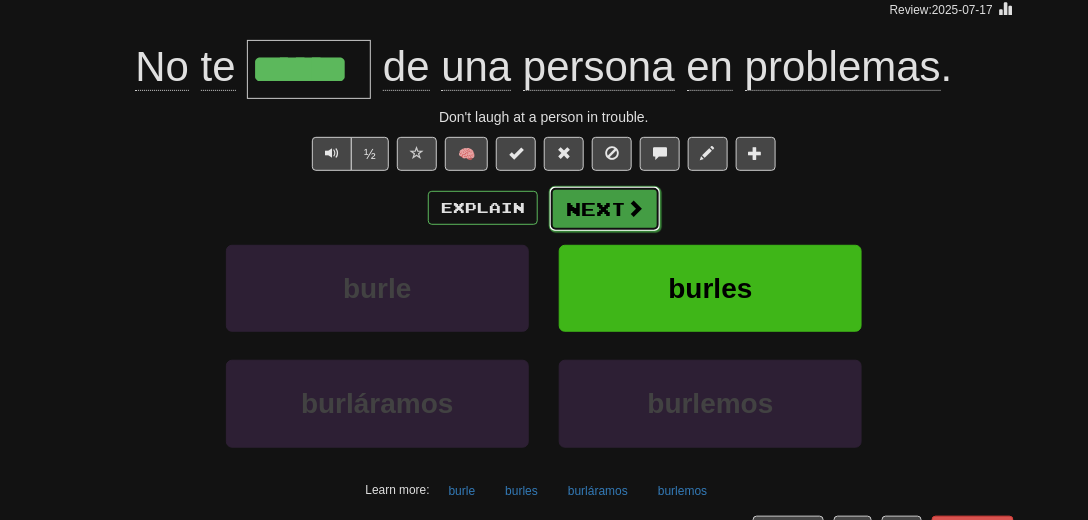 click on "Next" at bounding box center [605, 209] 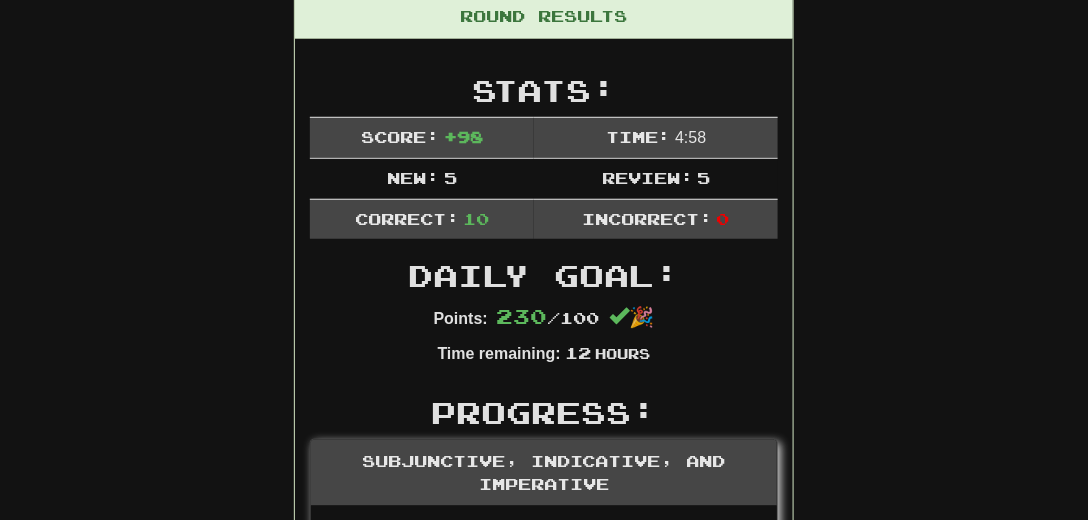 scroll, scrollTop: 87, scrollLeft: 0, axis: vertical 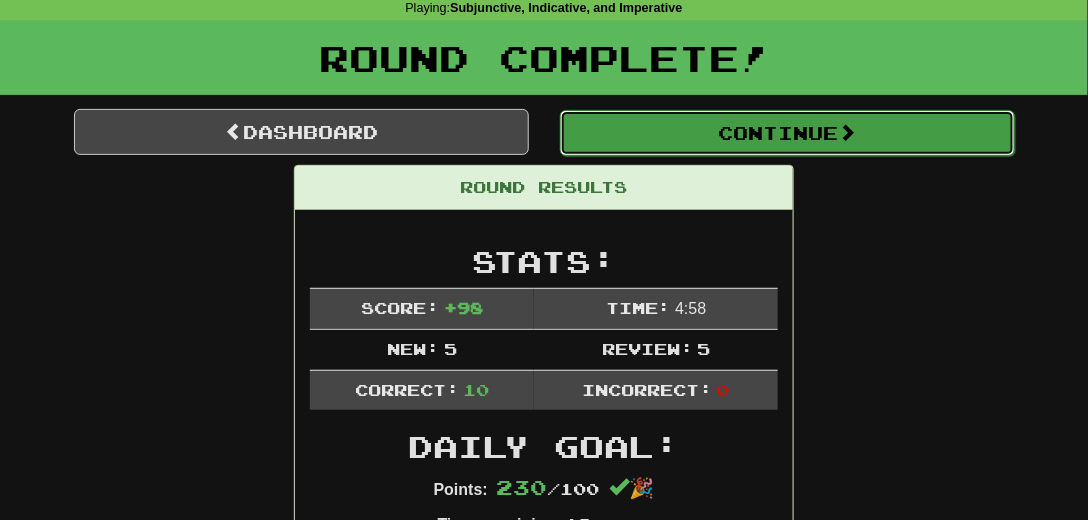click on "Continue" at bounding box center [787, 133] 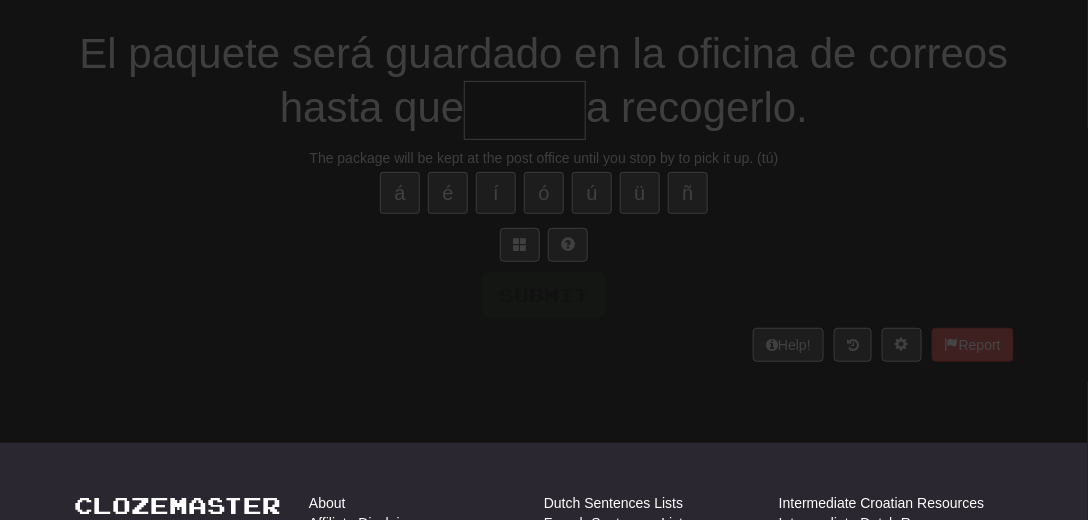 scroll, scrollTop: 87, scrollLeft: 0, axis: vertical 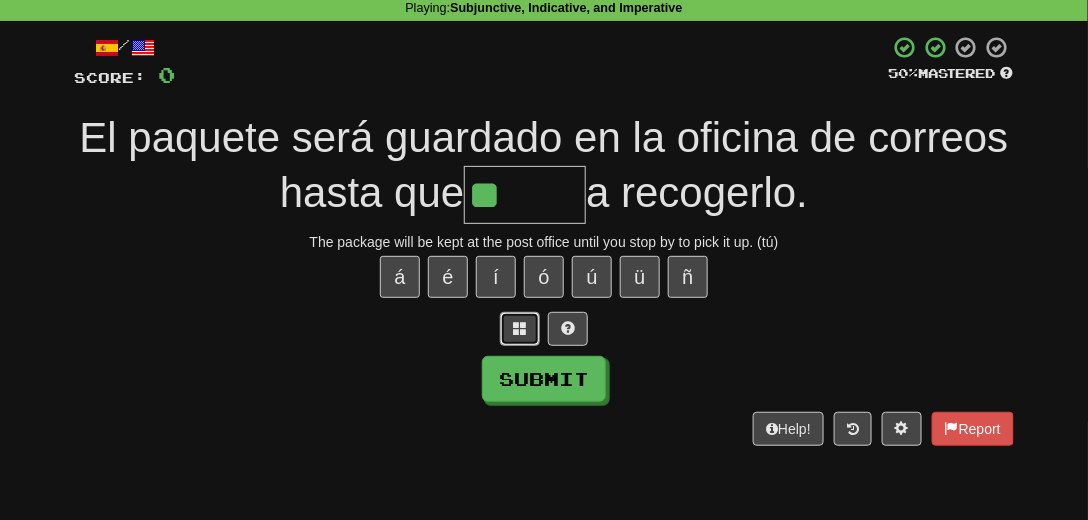 click at bounding box center (520, 328) 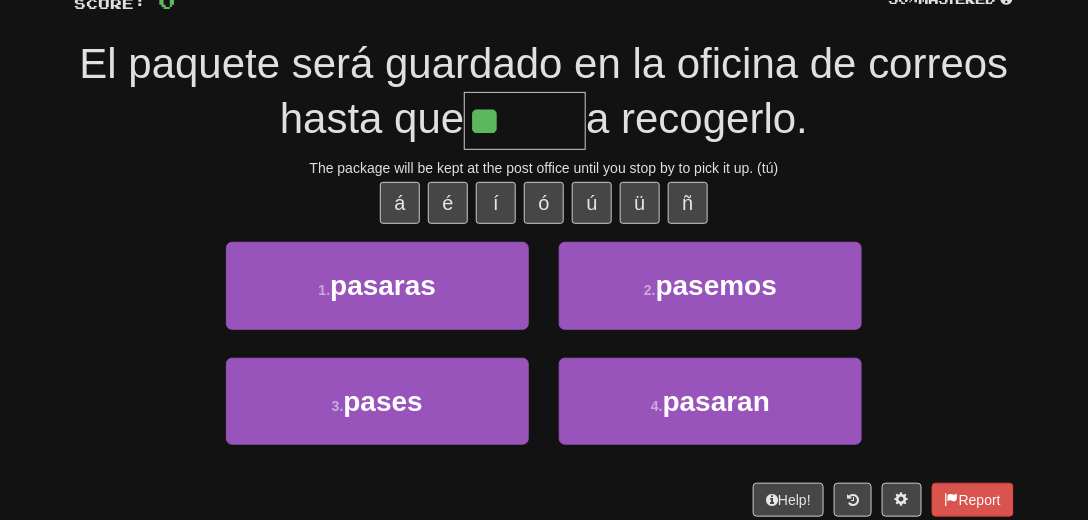 scroll, scrollTop: 201, scrollLeft: 0, axis: vertical 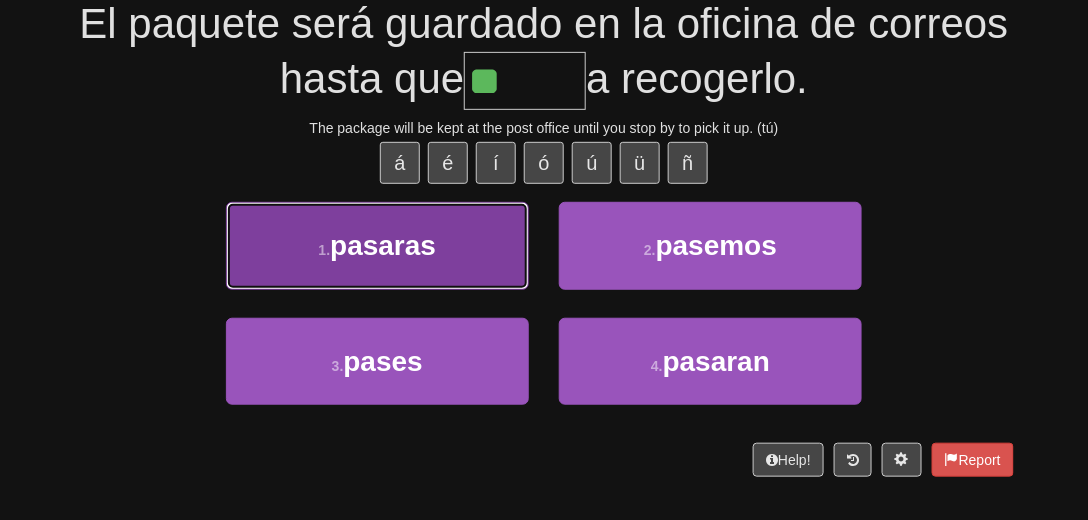 click on "pasaras" at bounding box center (383, 245) 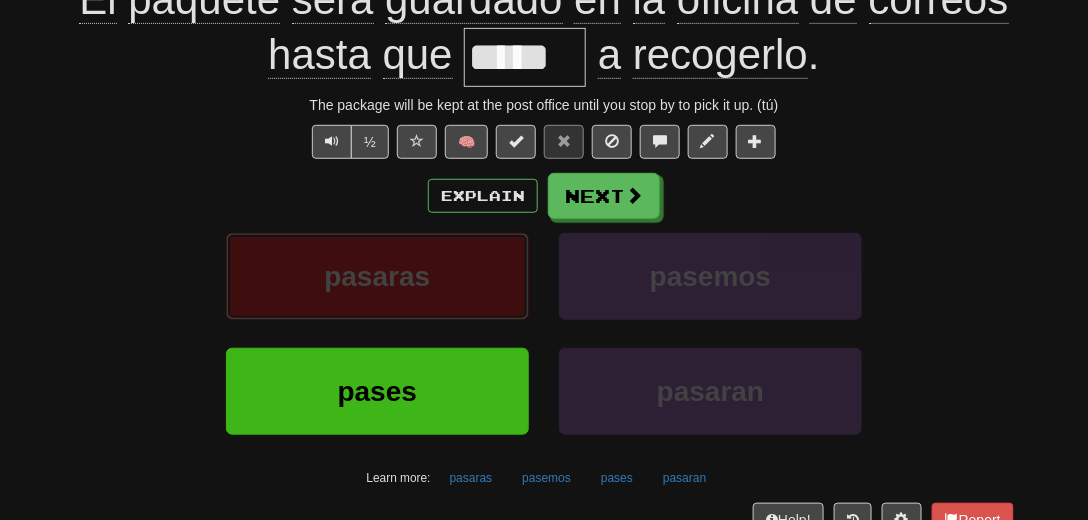scroll, scrollTop: 272, scrollLeft: 0, axis: vertical 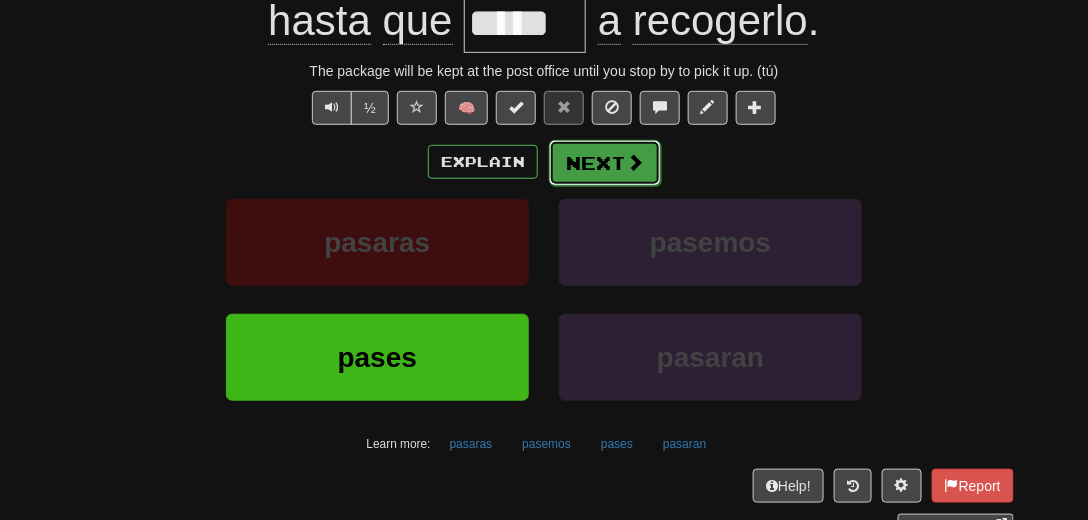 click on "Next" at bounding box center (605, 163) 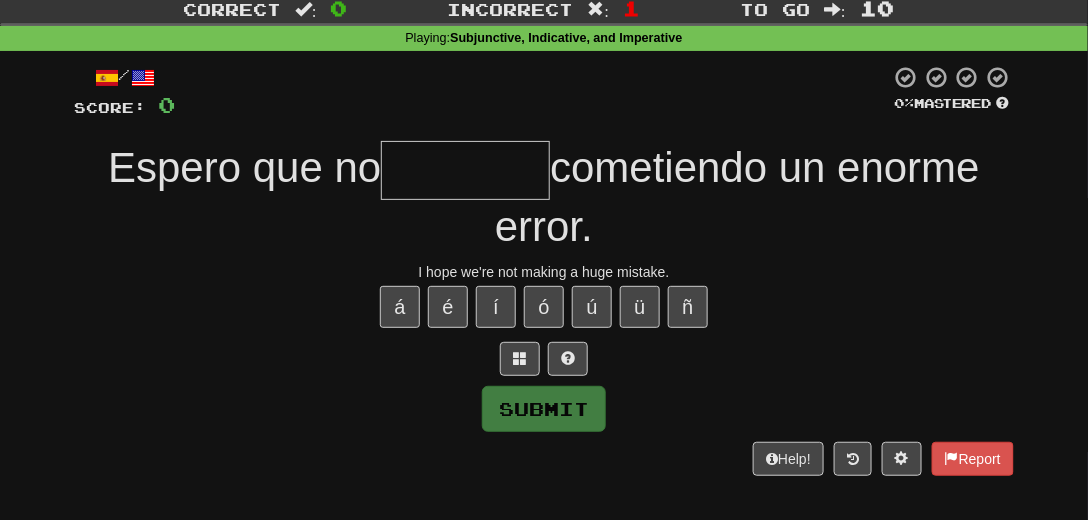 scroll, scrollTop: 114, scrollLeft: 0, axis: vertical 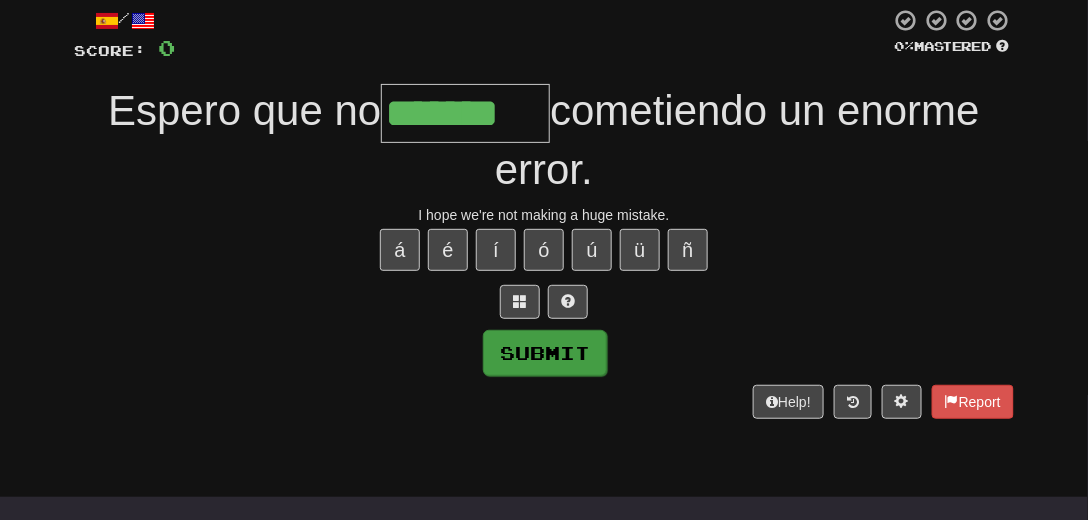 type on "*******" 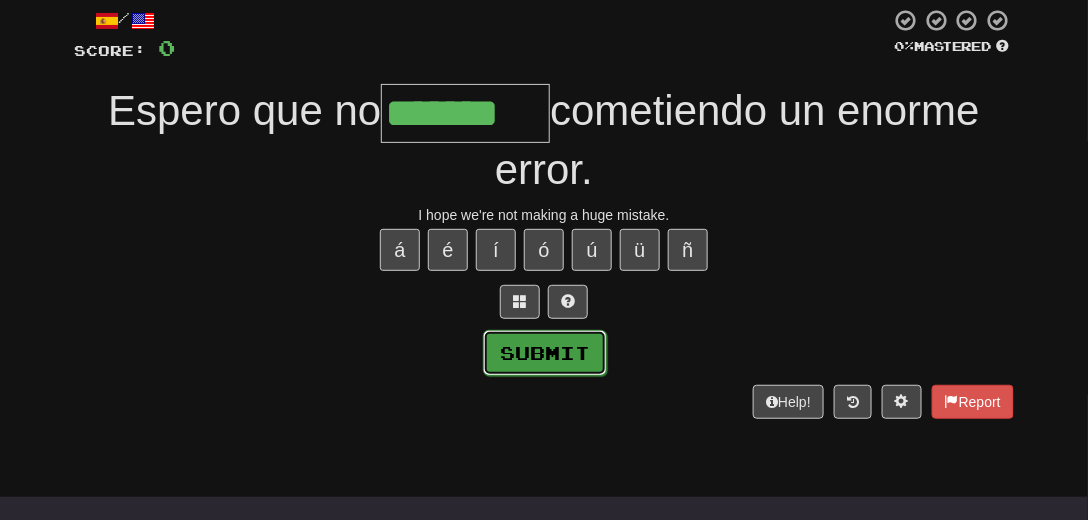 click on "Submit" at bounding box center [545, 353] 